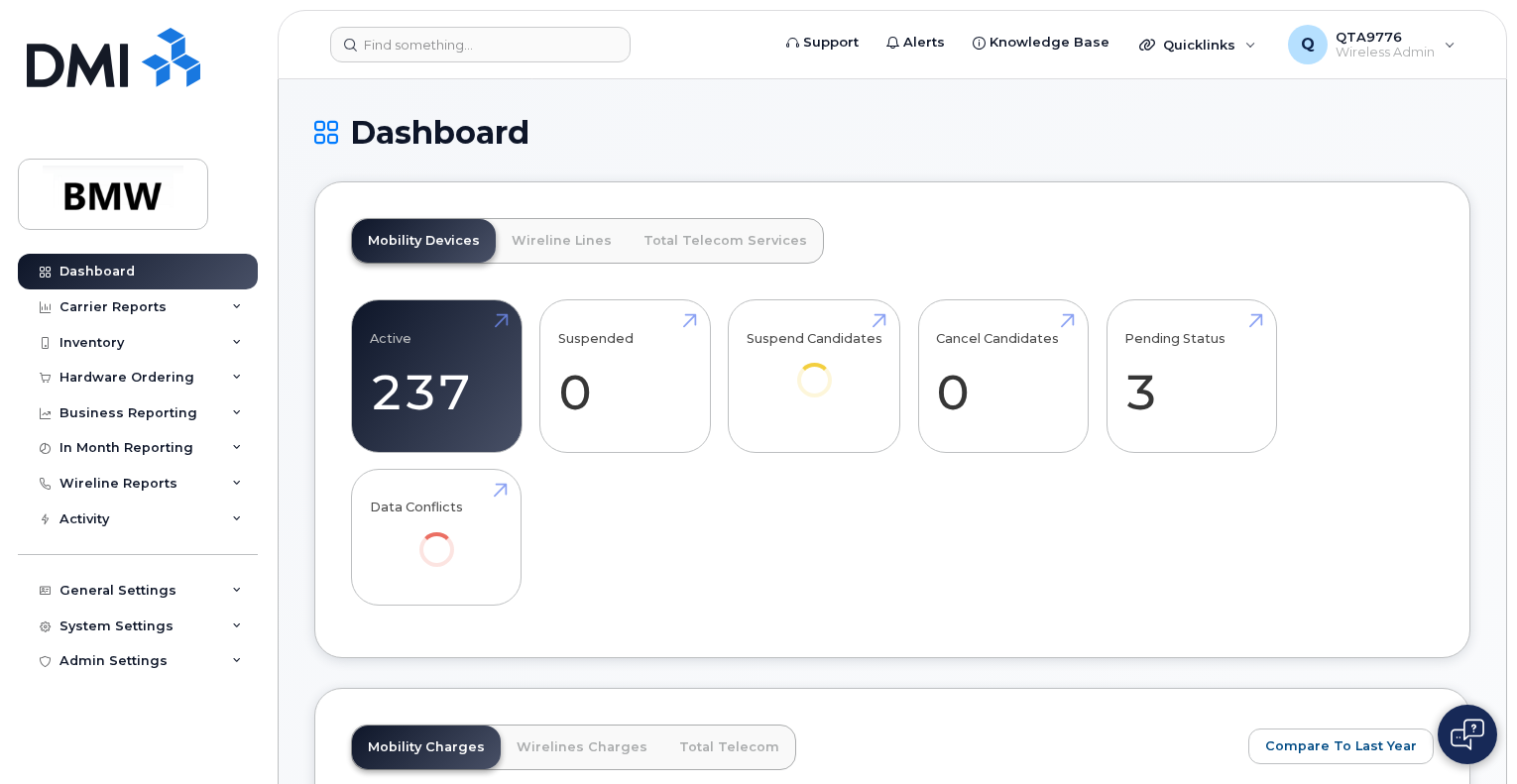 scroll, scrollTop: 0, scrollLeft: 0, axis: both 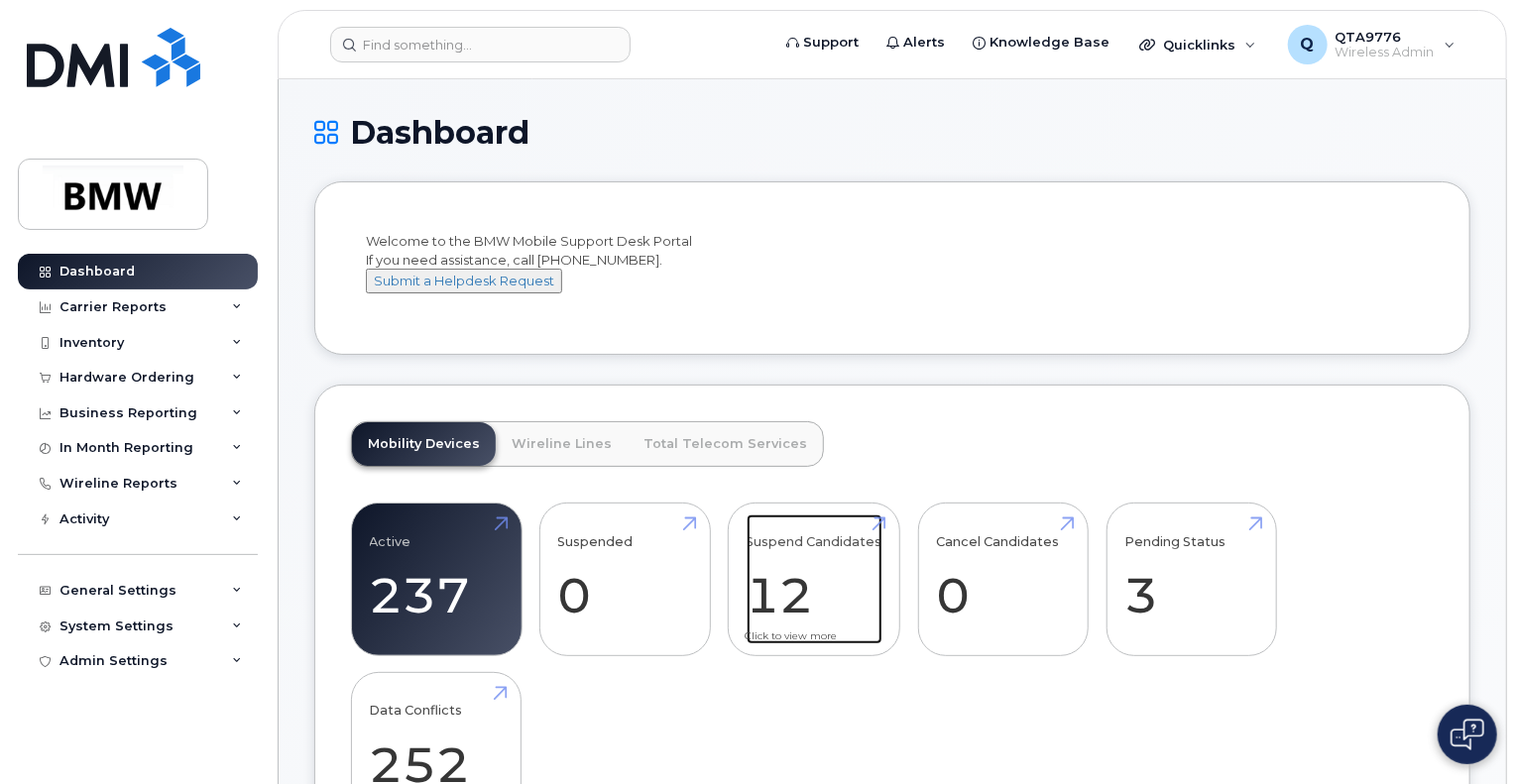 click on "Suspend Candidates
12" at bounding box center (814, 580) 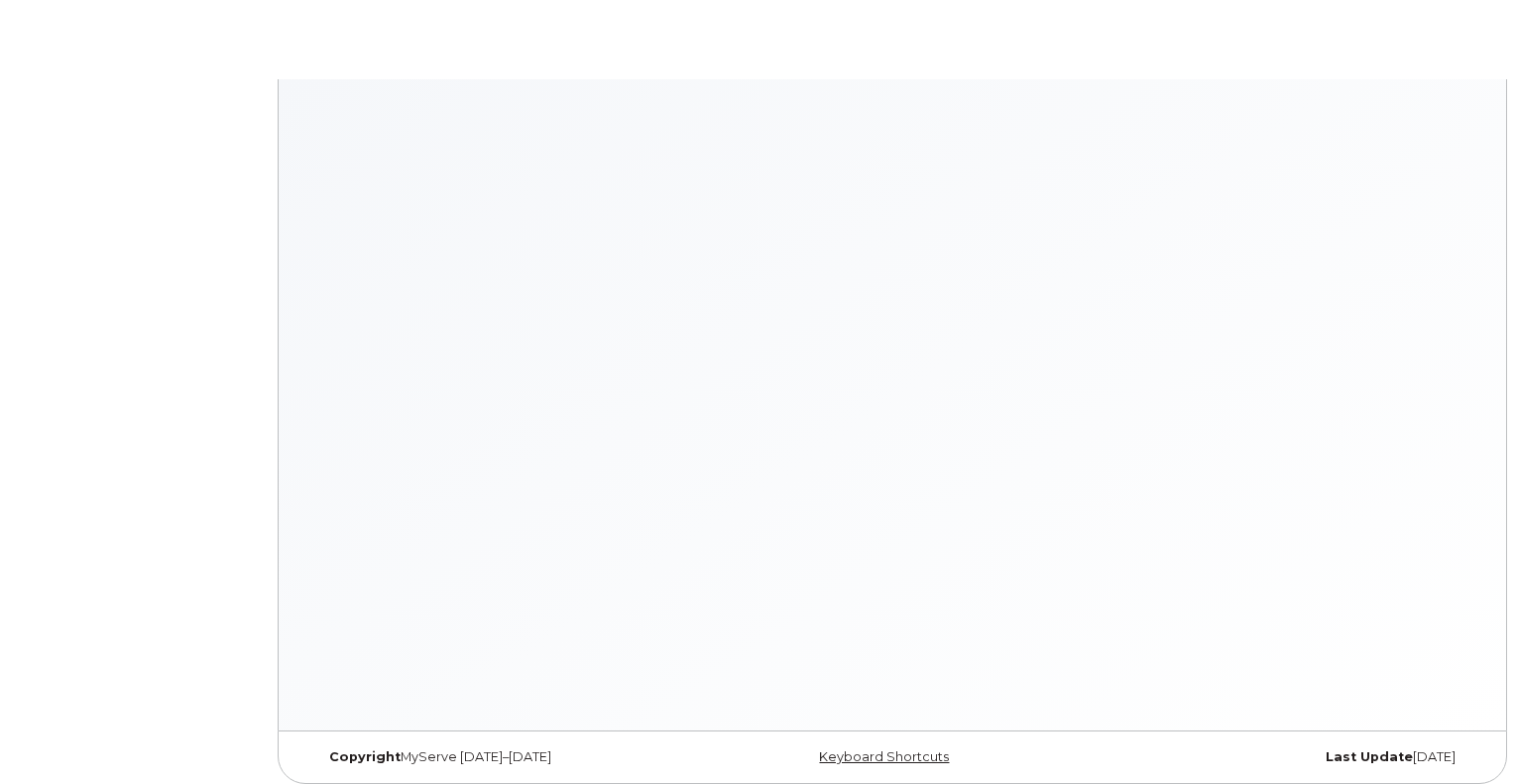 scroll, scrollTop: 0, scrollLeft: 0, axis: both 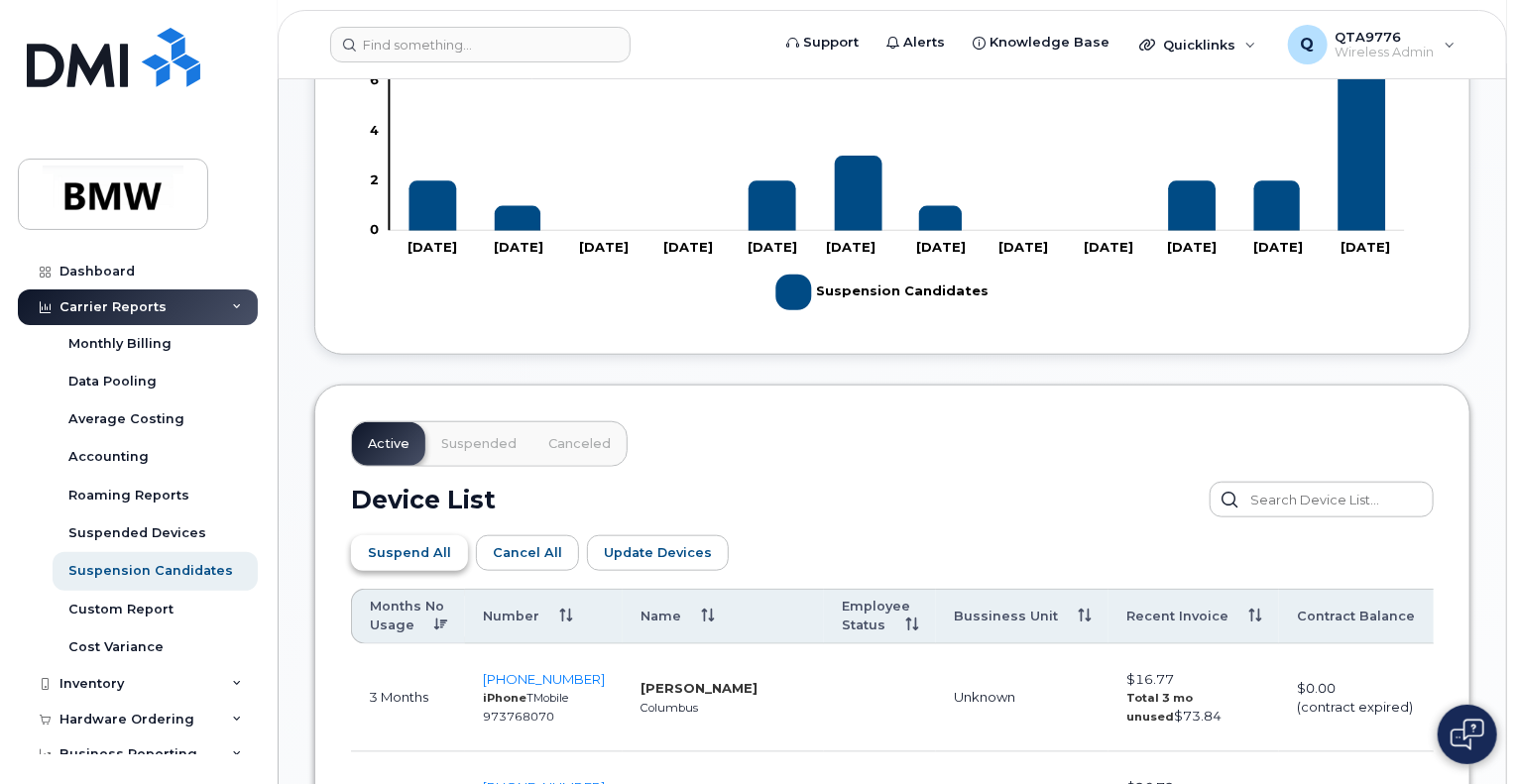click on "Suspend All" at bounding box center [409, 552] 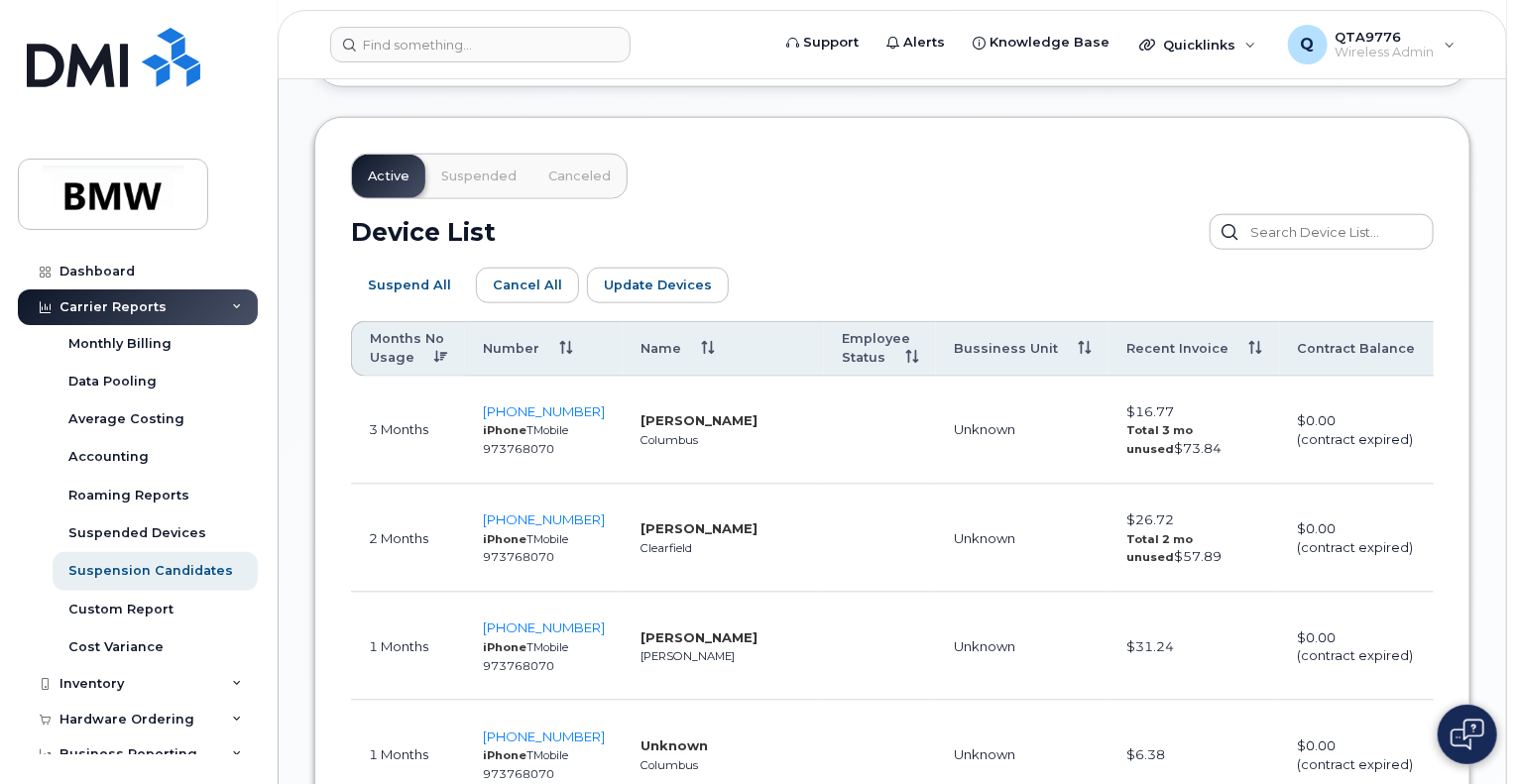 scroll, scrollTop: 1007, scrollLeft: 0, axis: vertical 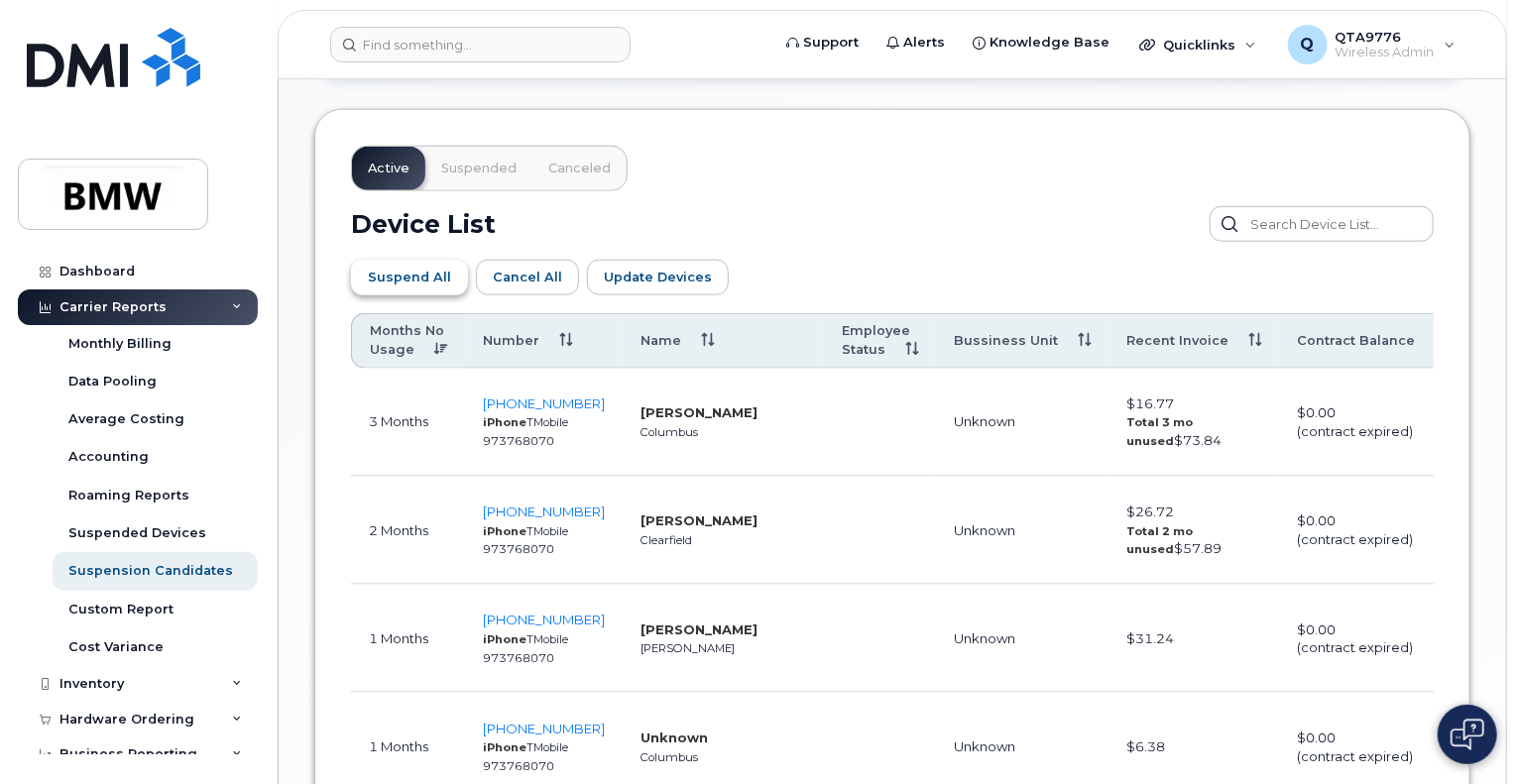 click on "Suspend All" at bounding box center [409, 277] 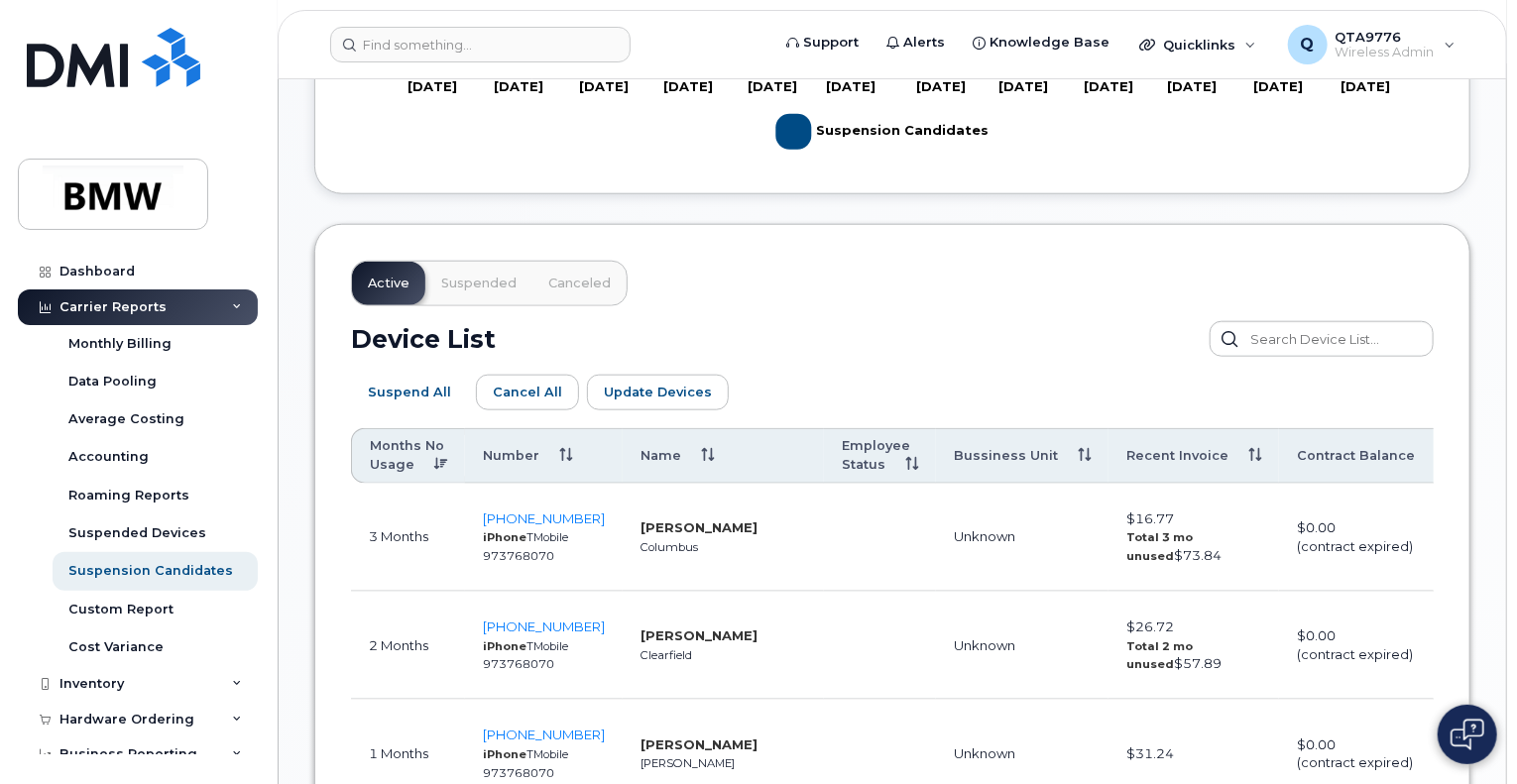 scroll, scrollTop: 888, scrollLeft: 0, axis: vertical 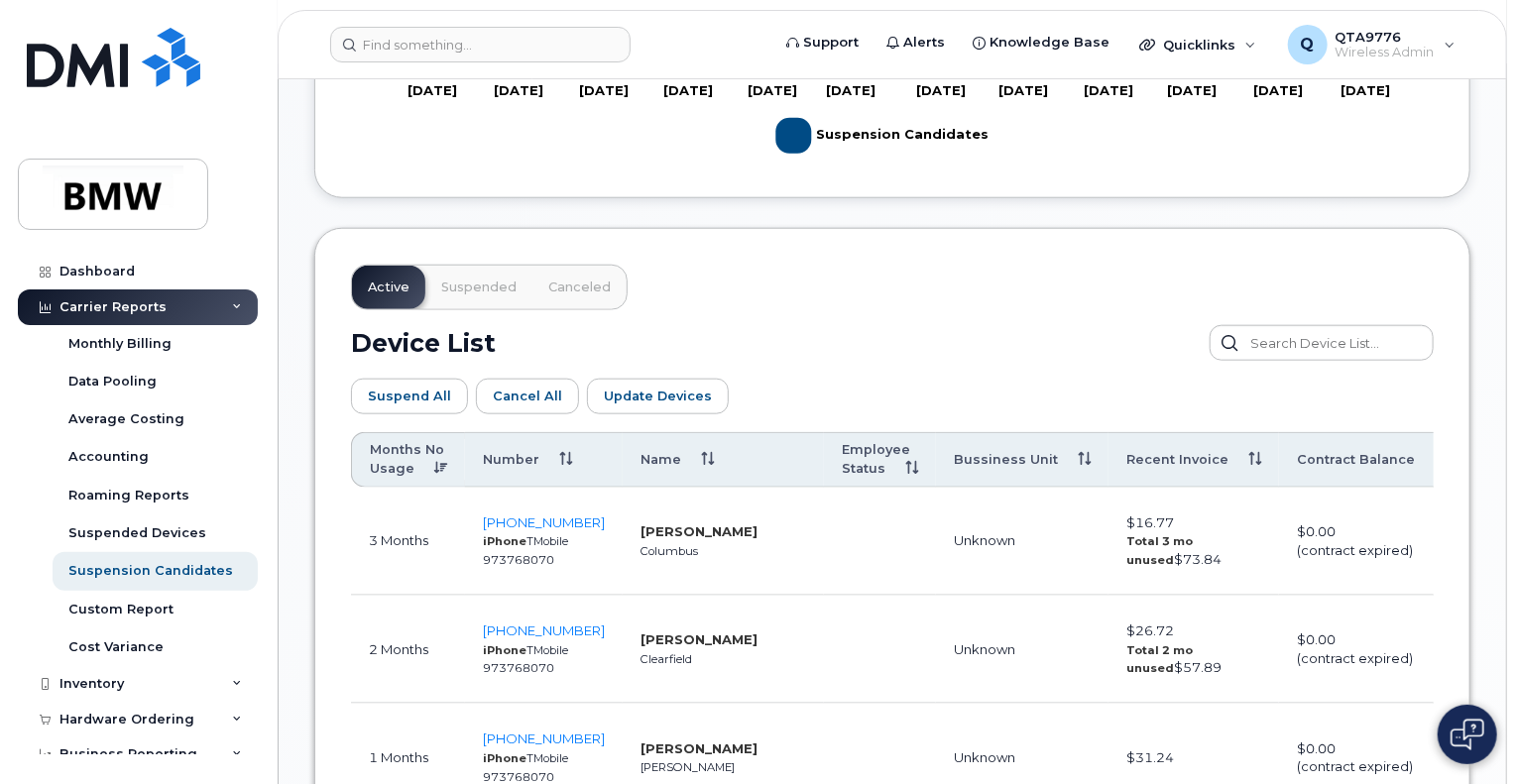 click on "Suspended" at bounding box center (479, 287) 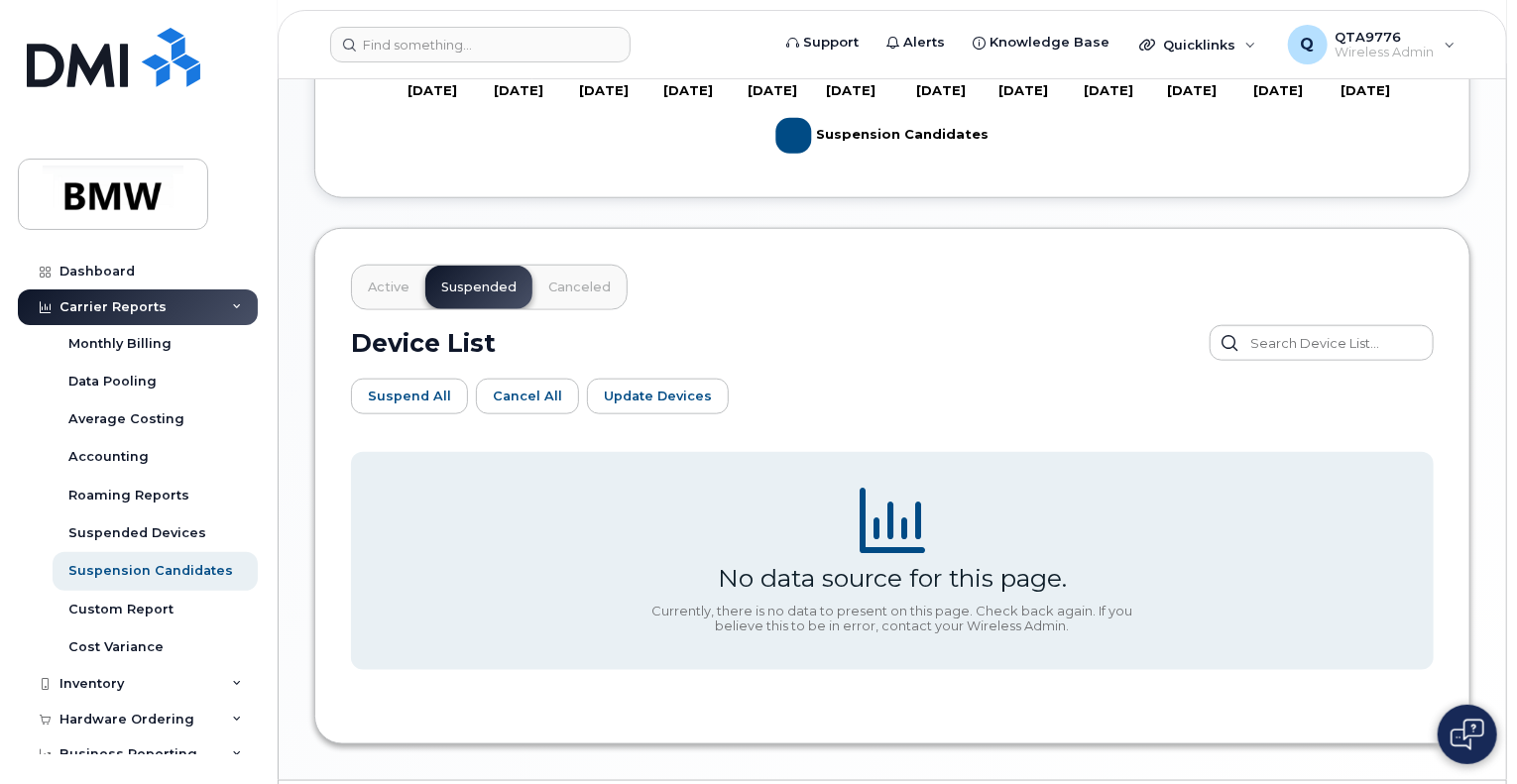 click on "Active" at bounding box center (389, 287) 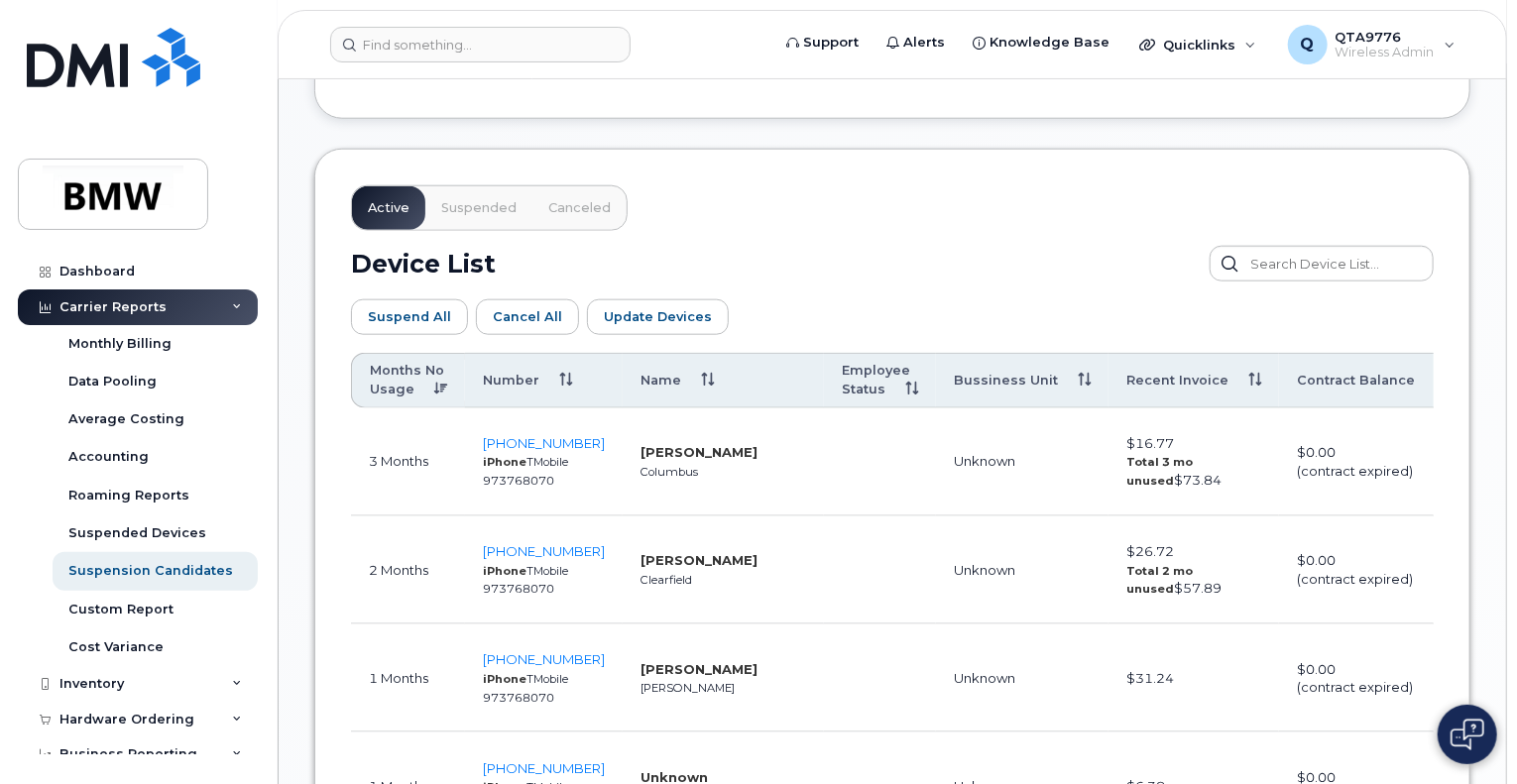 scroll, scrollTop: 952, scrollLeft: 0, axis: vertical 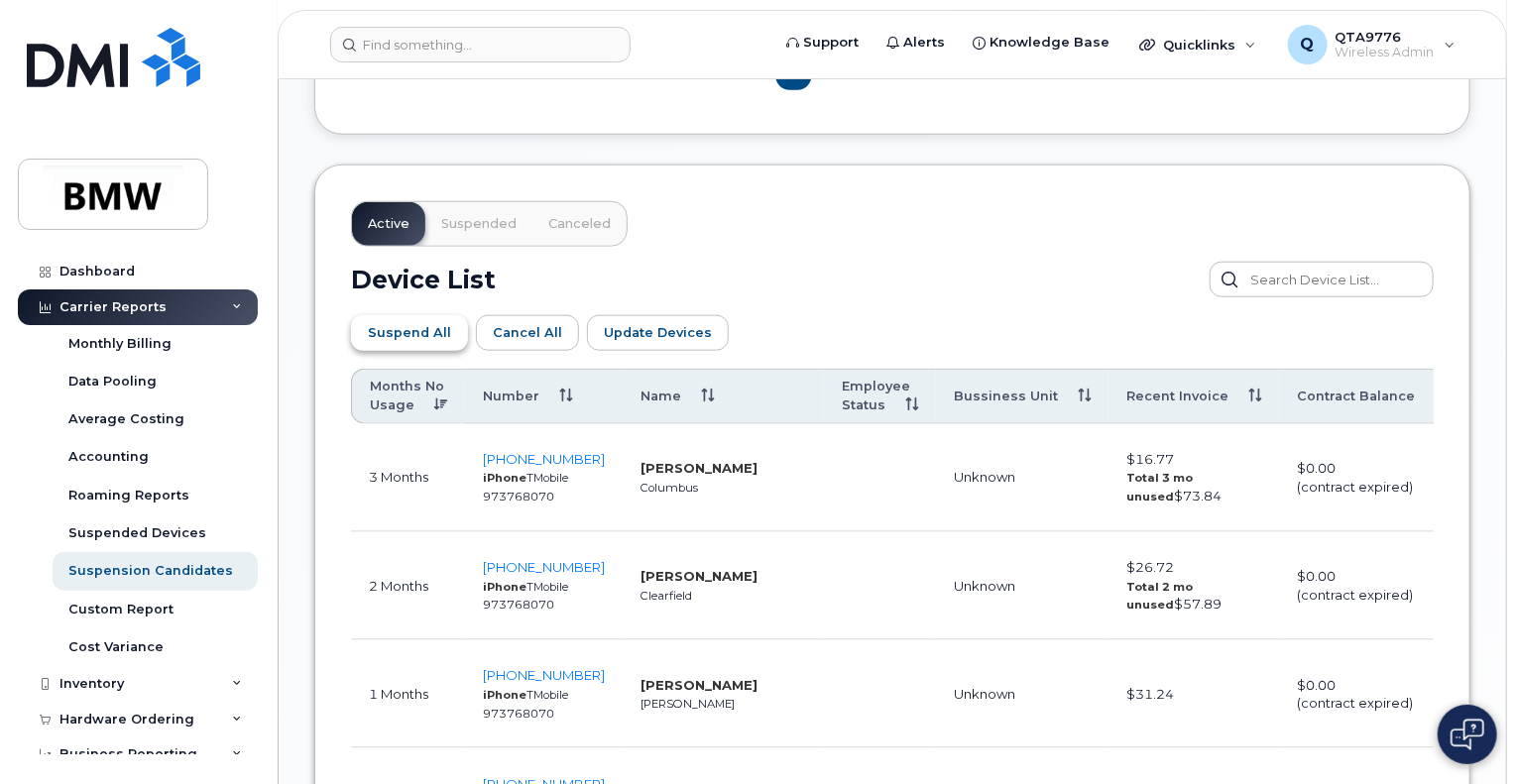 click on "Suspend All" at bounding box center (409, 332) 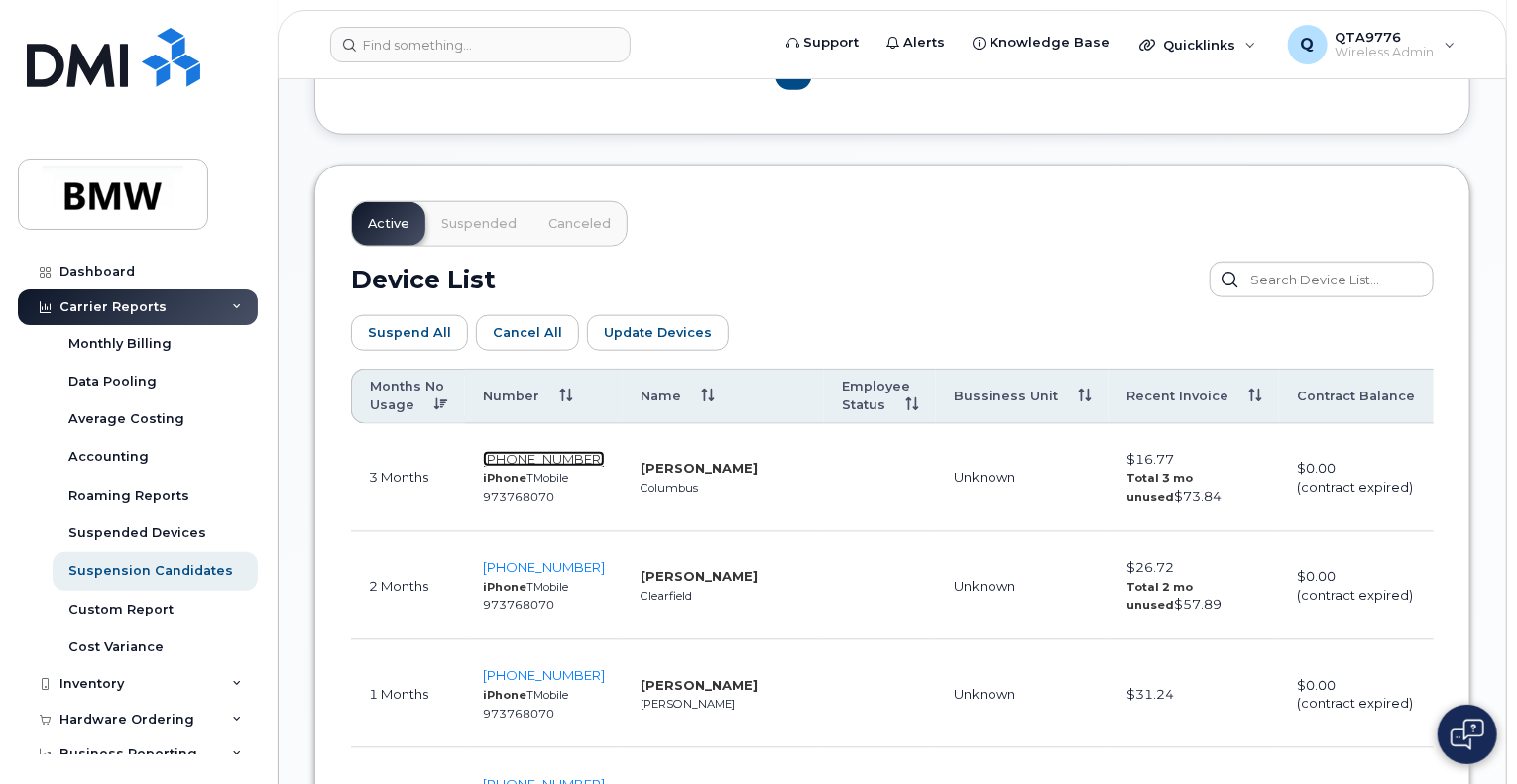 click on "614-483-2364" at bounding box center [543, 459] 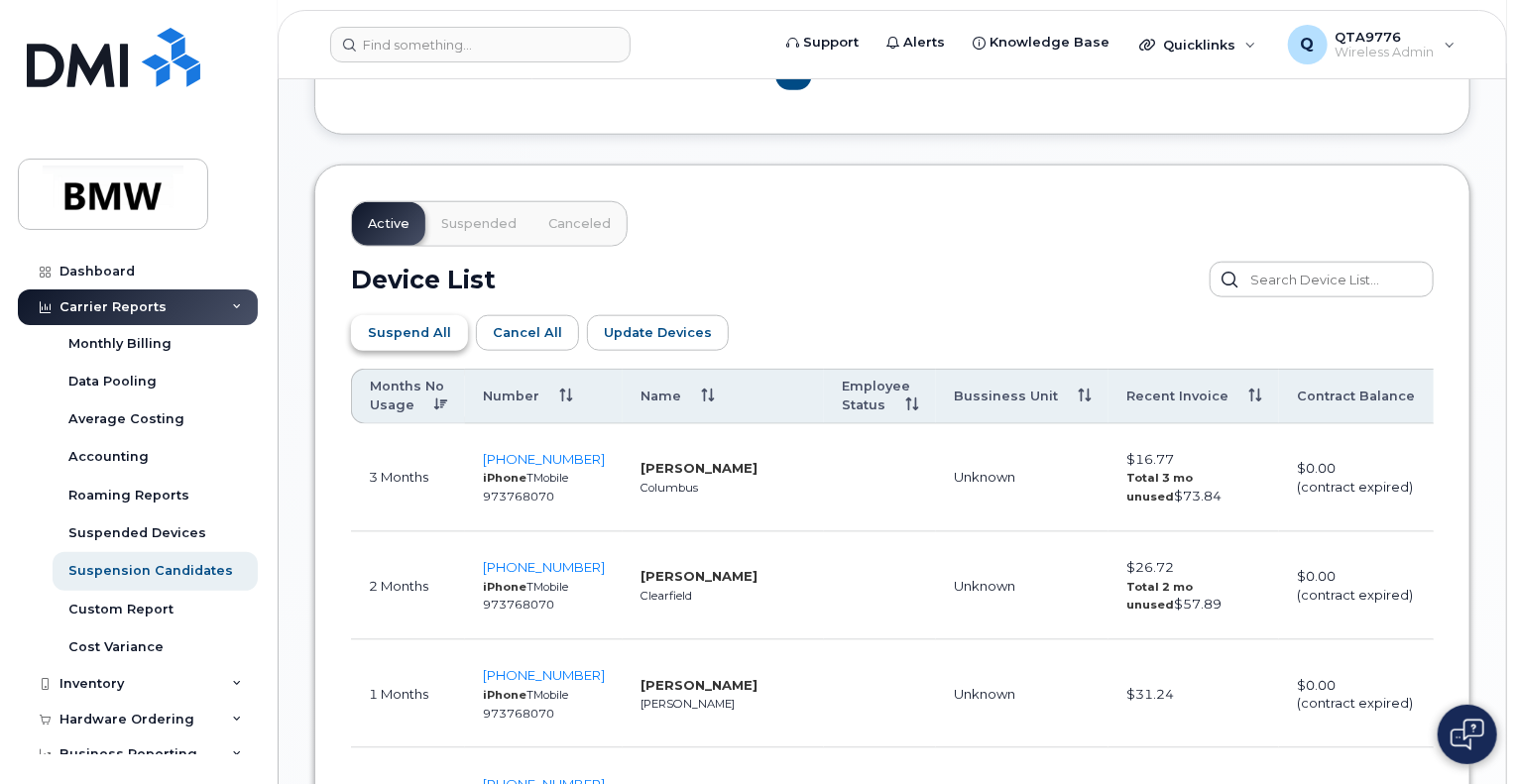 click on "Suspend All" at bounding box center (409, 332) 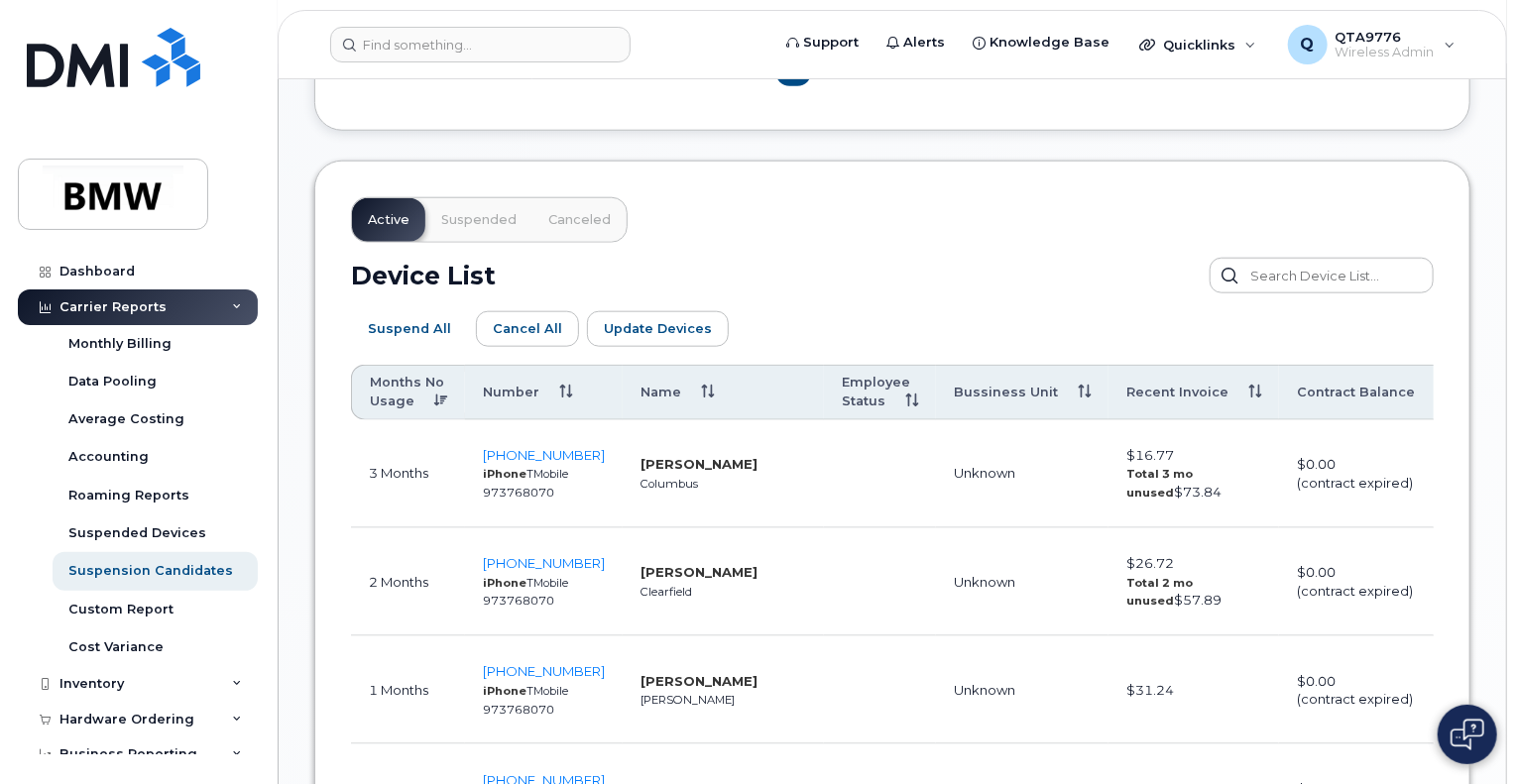 scroll, scrollTop: 984, scrollLeft: 0, axis: vertical 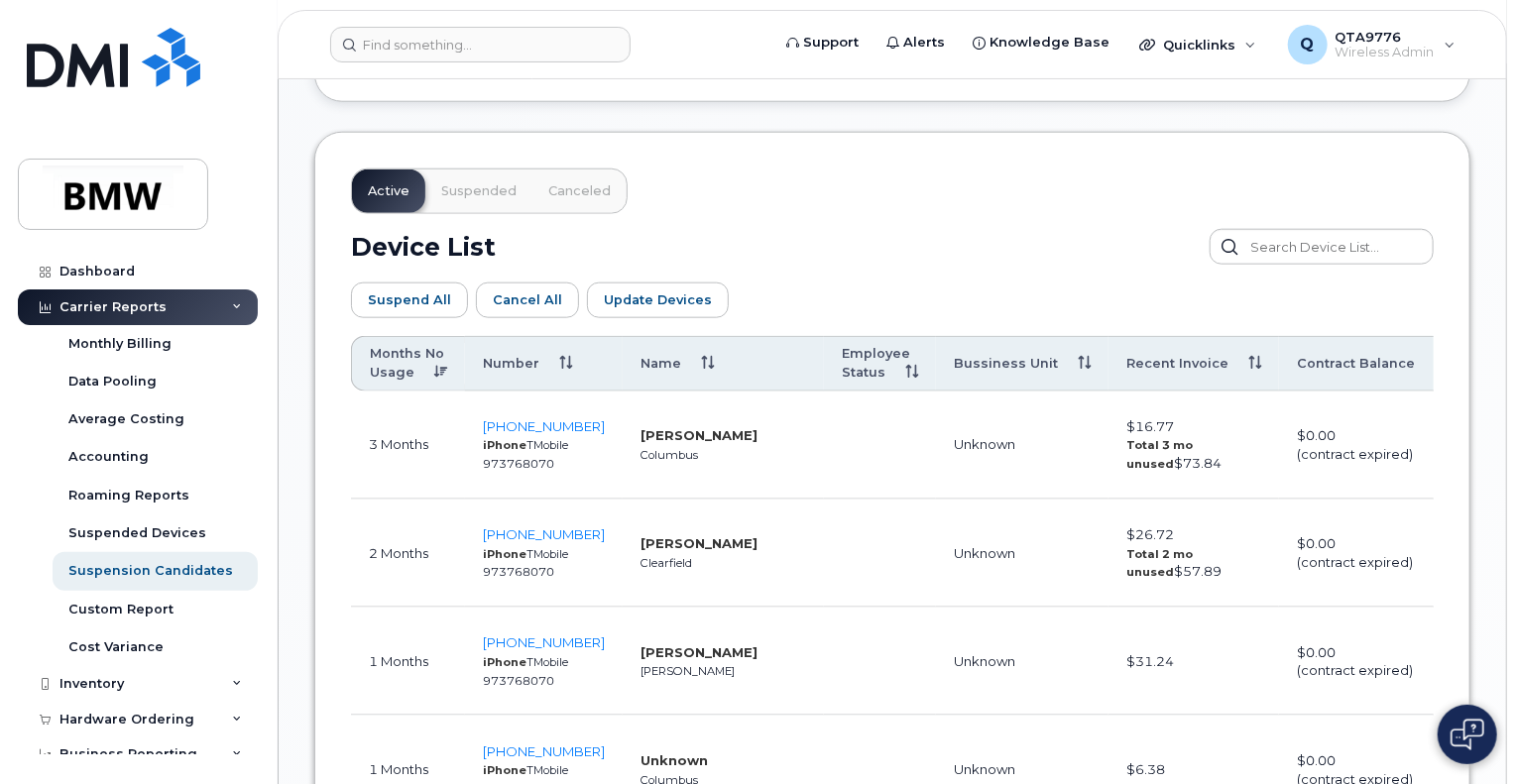 click on "Unknown" at bounding box center [1022, 445] 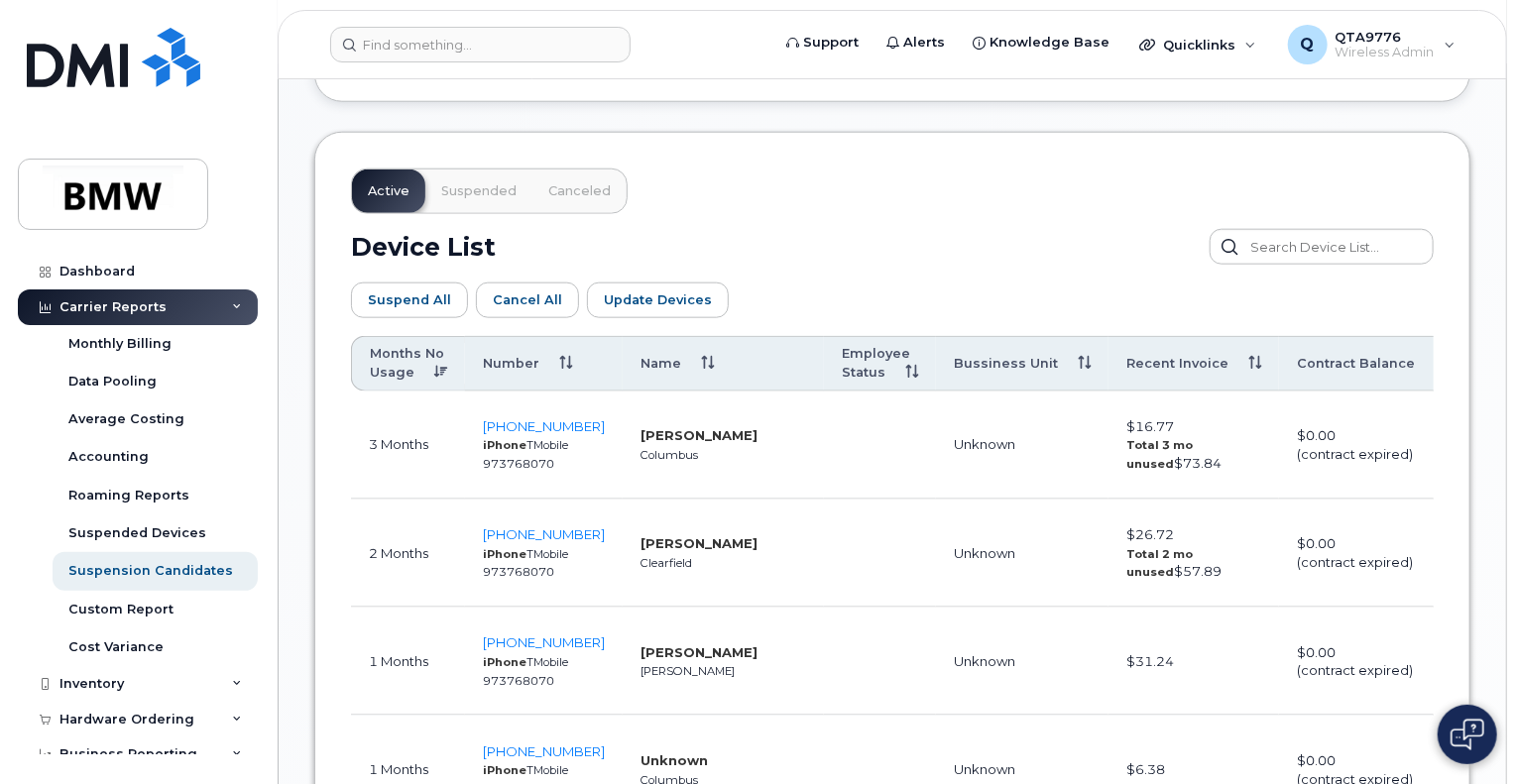 click on "Active Suspended Canceled Device List Suspend All Cancel All Update Devices  Customize   Filter   Refresh   Export  Search: Months No Usage Number Name Employee Status Bussiness Unit Recent Invoice Contract Balance Manager Actions 3 Months 614-483-2364 iPhone  TMobile   973768070 Syed Sultan Columbus Unknown $16.77  Total 3 mo unused  $73.84 $0.00  (contract expired) Unknown Manager Leave active Suspend Cancel 2 Months 801-896-6128 iPhone  TMobile   973768070 Kyle Abplanalp Clearfield Unknown $26.72  Total 2 mo unused  $57.89 $0.00  (contract expired) Dave Rzeczkowski Leave active Suspend Cancel 1 Months 614-535-5527 iPhone  TMobile   973768070 Donald Skeen Hilliard Unknown $31.24  $0.00  (contract expired) Joseph Bruno Leave active Suspend Cancel 1 Months 614-732-6550 iPhone  TMobile   973768070 Unknown Columbus Unknown $6.38  $0.00  (contract expired) Evren Yenicag Leave active Suspend Cancel 1 Months 614-732-6807 Tablet  TMobile   973768070 Christian Moore Columbus Unknown $26.60  $0.00  September 16, 2026" at bounding box center [892, 959] 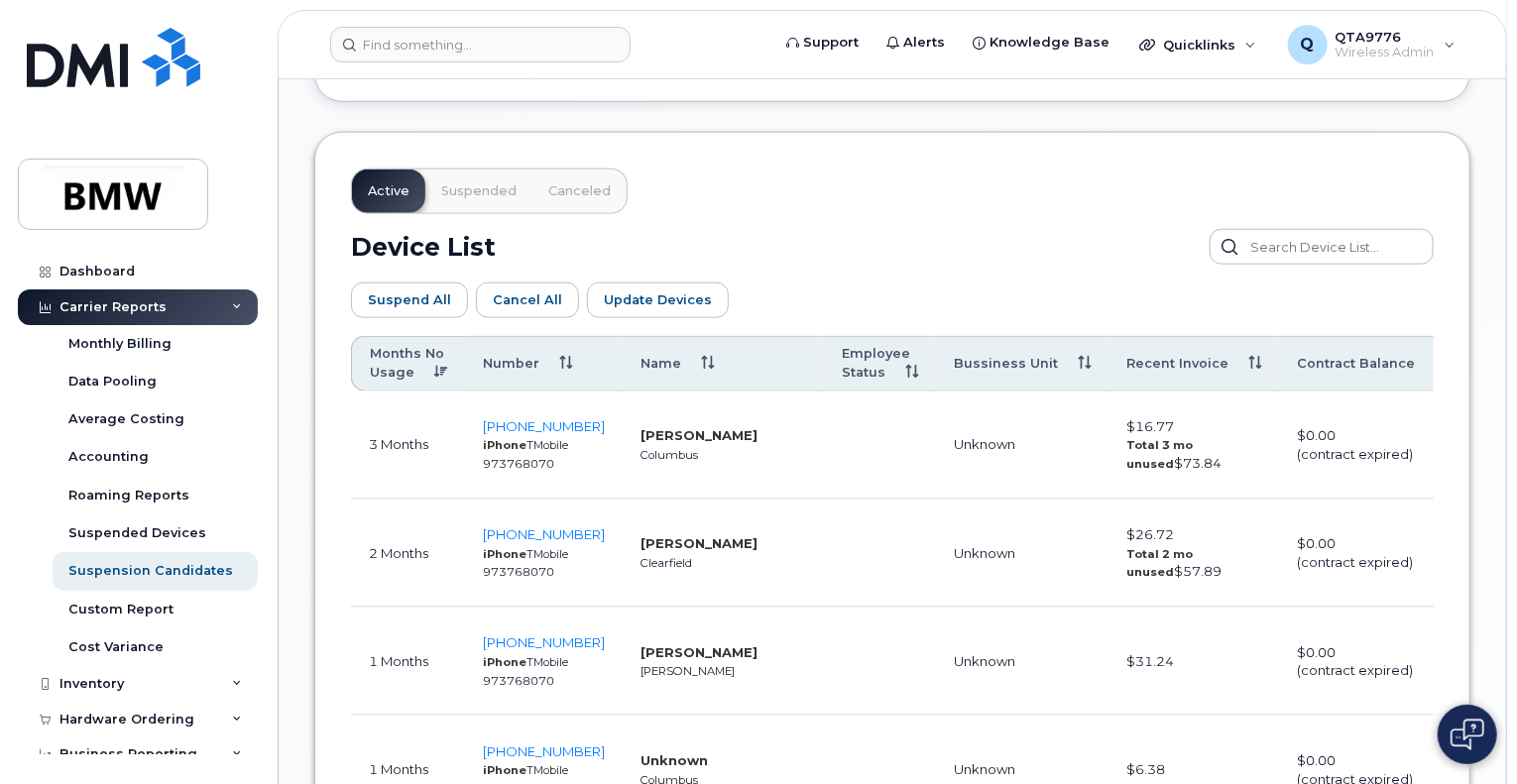 click on "Active Suspended Canceled Device List Suspend All Cancel All Update Devices  Customize   Filter   Refresh   Export  Search: Months No Usage Number Name Employee Status Bussiness Unit Recent Invoice Contract Balance Manager Actions 3 Months 614-483-2364 iPhone  TMobile   973768070 Syed Sultan Columbus Unknown $16.77  Total 3 mo unused  $73.84 $0.00  (contract expired) Unknown Manager Leave active Suspend Cancel 2 Months 801-896-6128 iPhone  TMobile   973768070 Kyle Abplanalp Clearfield Unknown $26.72  Total 2 mo unused  $57.89 $0.00  (contract expired) Dave Rzeczkowski Leave active Suspend Cancel 1 Months 614-535-5527 iPhone  TMobile   973768070 Donald Skeen Hilliard Unknown $31.24  $0.00  (contract expired) Joseph Bruno Leave active Suspend Cancel 1 Months 614-732-6550 iPhone  TMobile   973768070 Unknown Columbus Unknown $6.38  $0.00  (contract expired) Evren Yenicag Leave active Suspend Cancel 1 Months 614-732-6807 Tablet  TMobile   973768070 Christian Moore Columbus Unknown $26.60  $0.00  September 16, 2026" at bounding box center [892, 959] 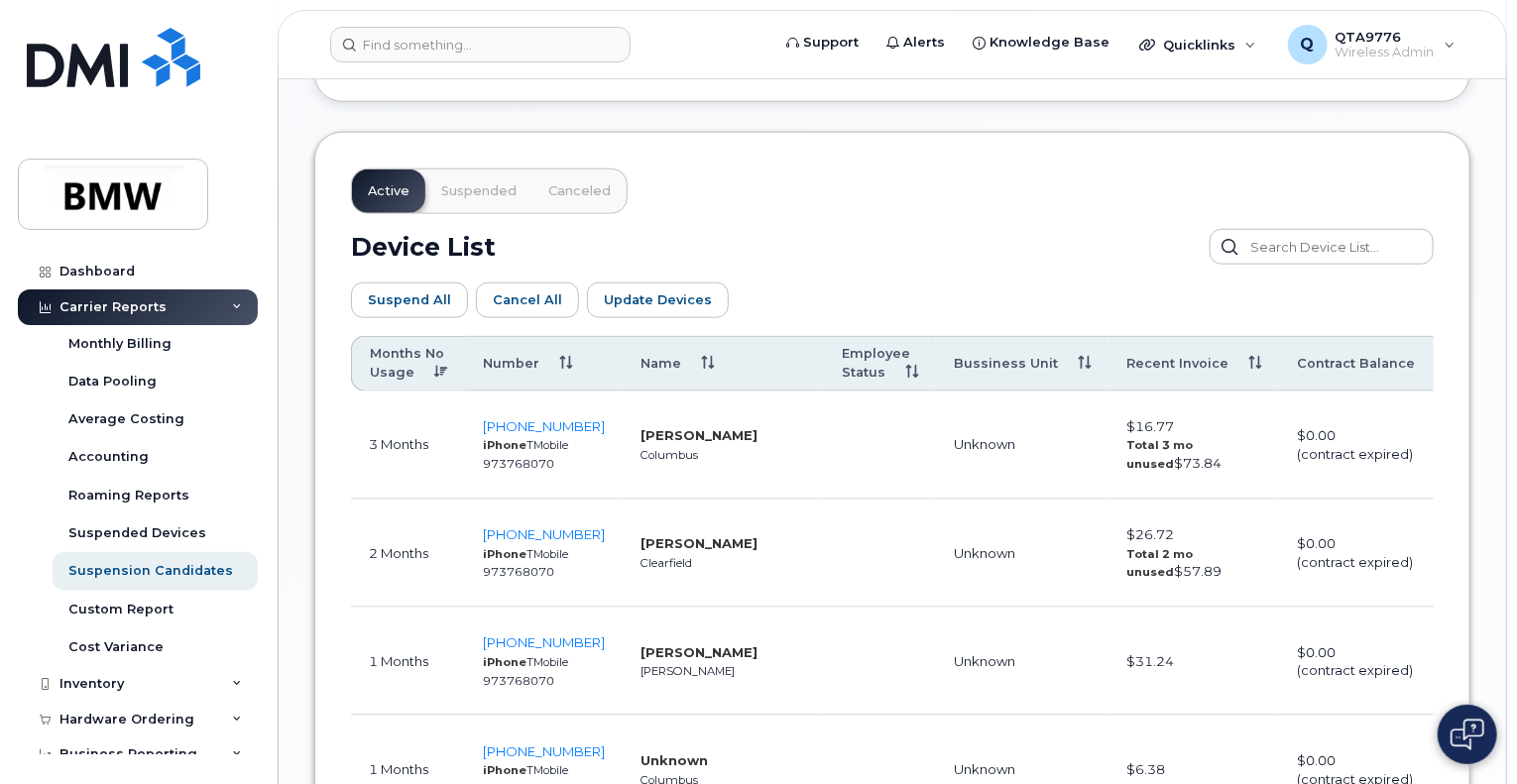 scroll, scrollTop: 297, scrollLeft: 0, axis: vertical 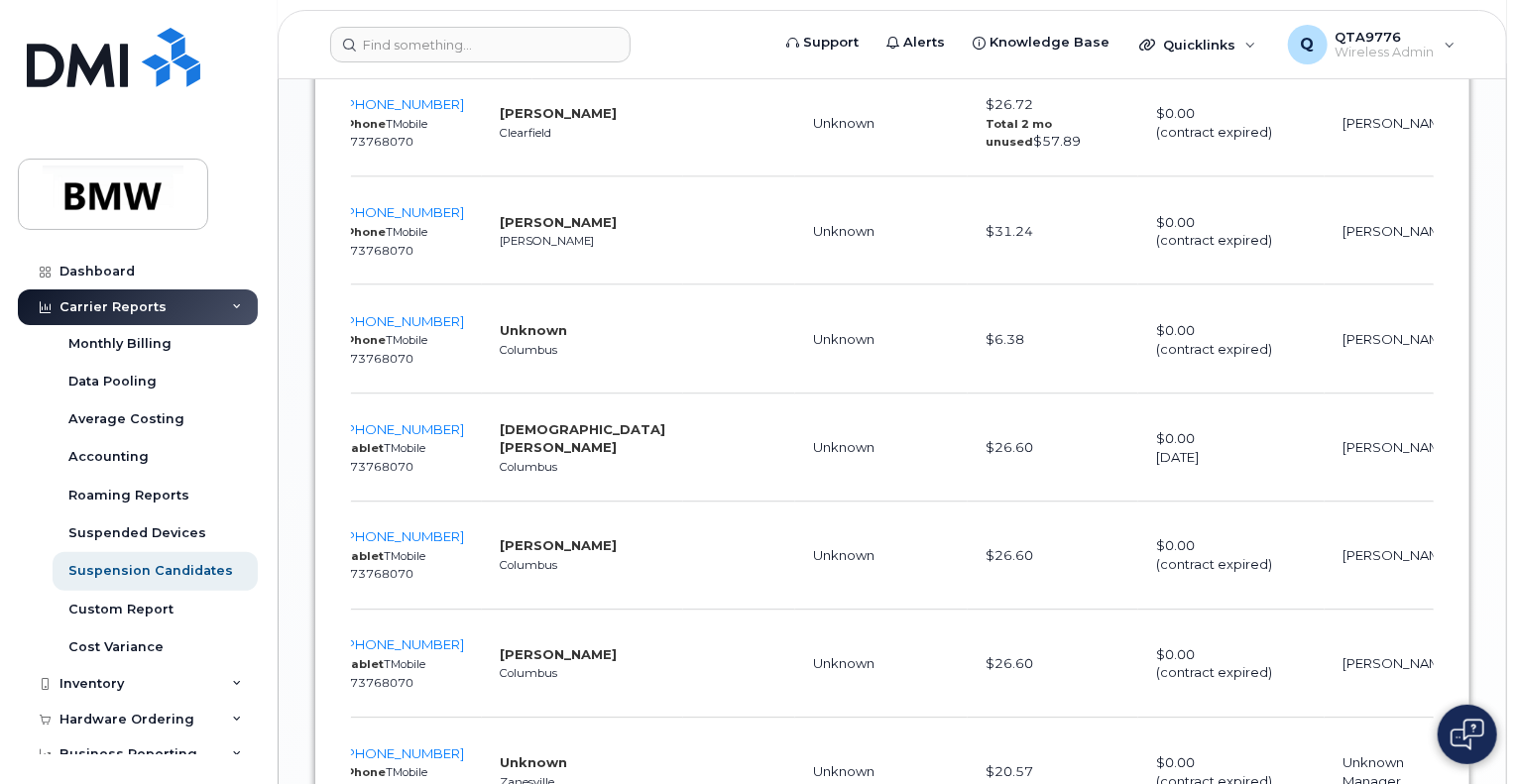 click at bounding box center (1497, 419) 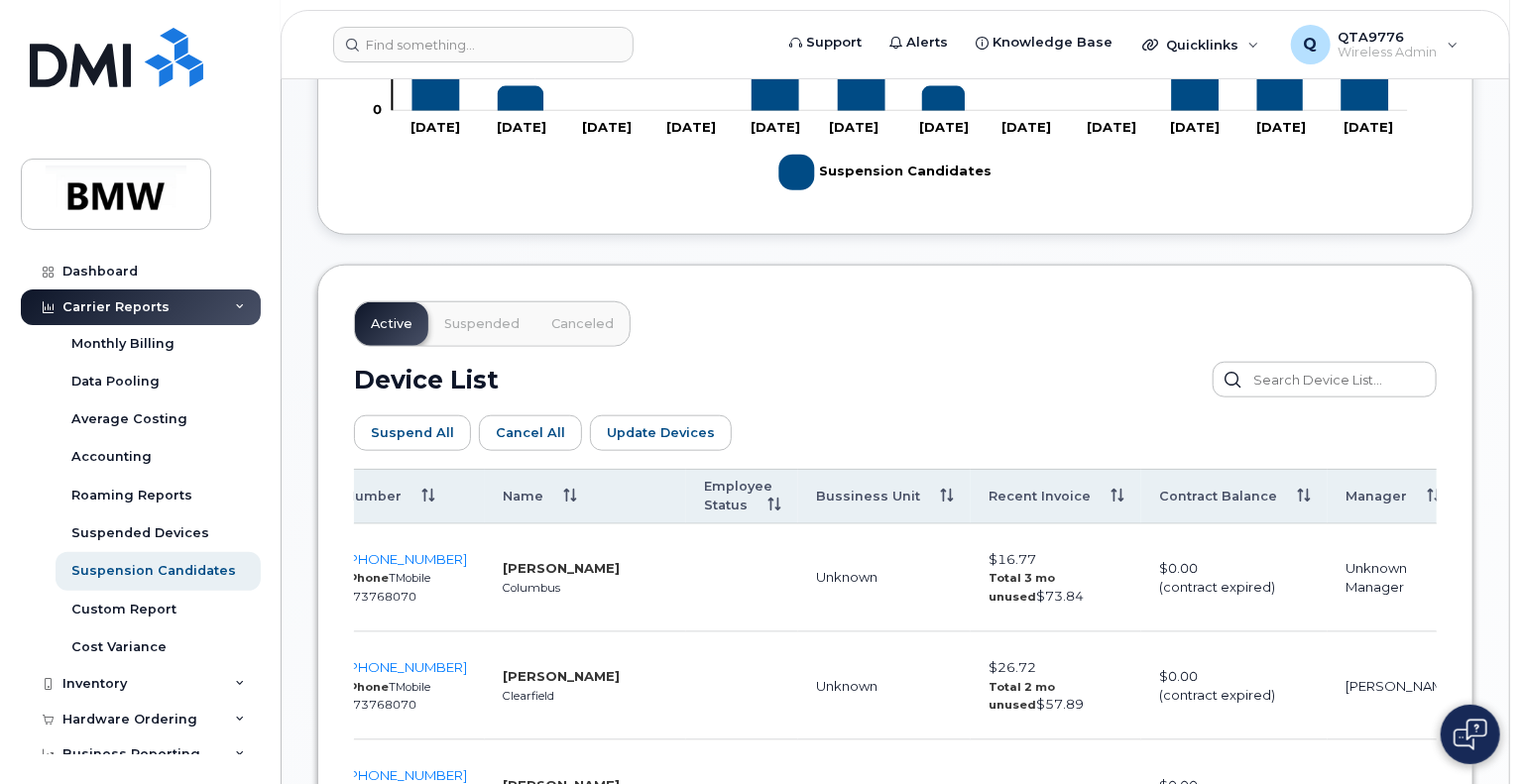 scroll, scrollTop: 847, scrollLeft: 0, axis: vertical 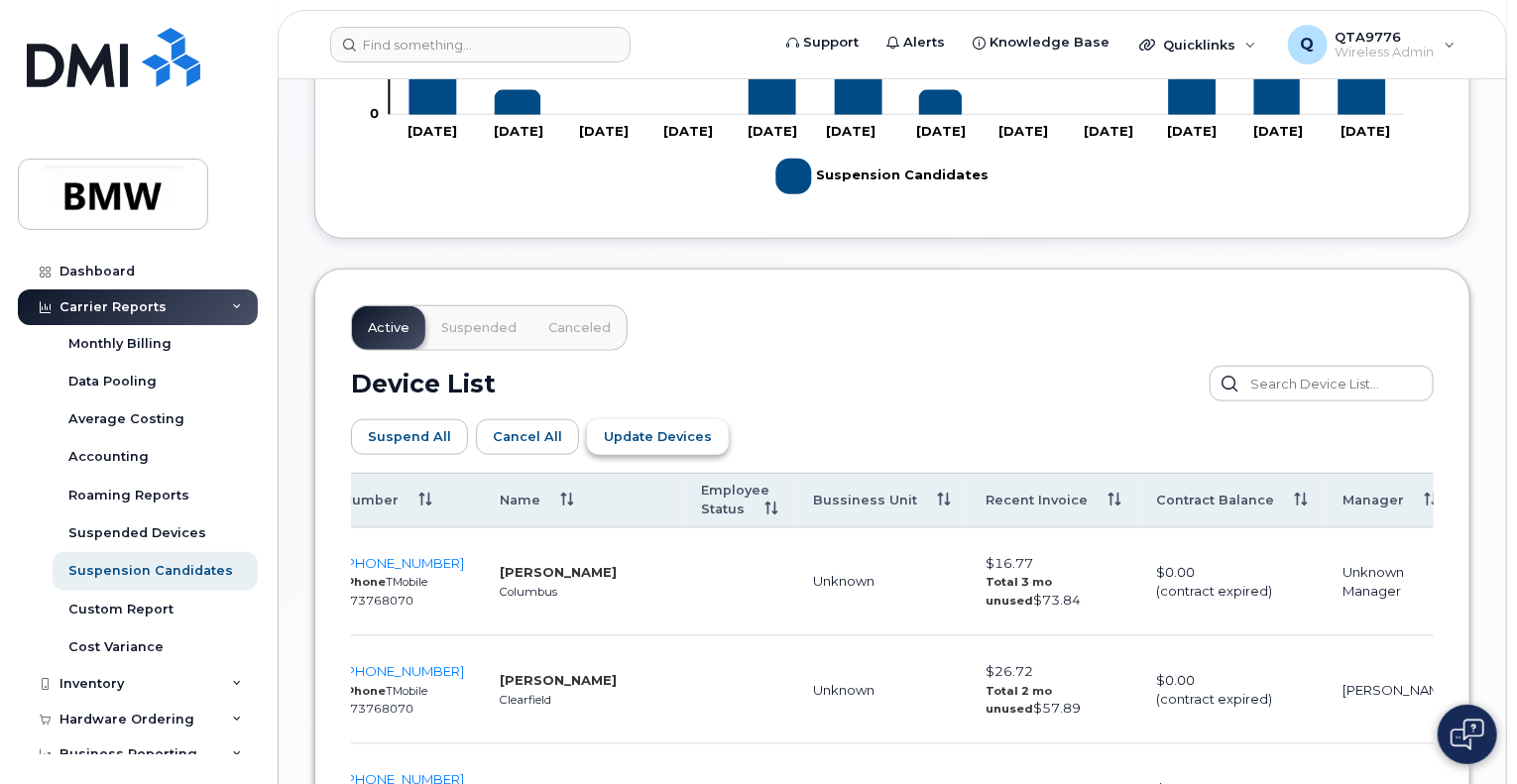 click on "Update Devices" at bounding box center (657, 436) 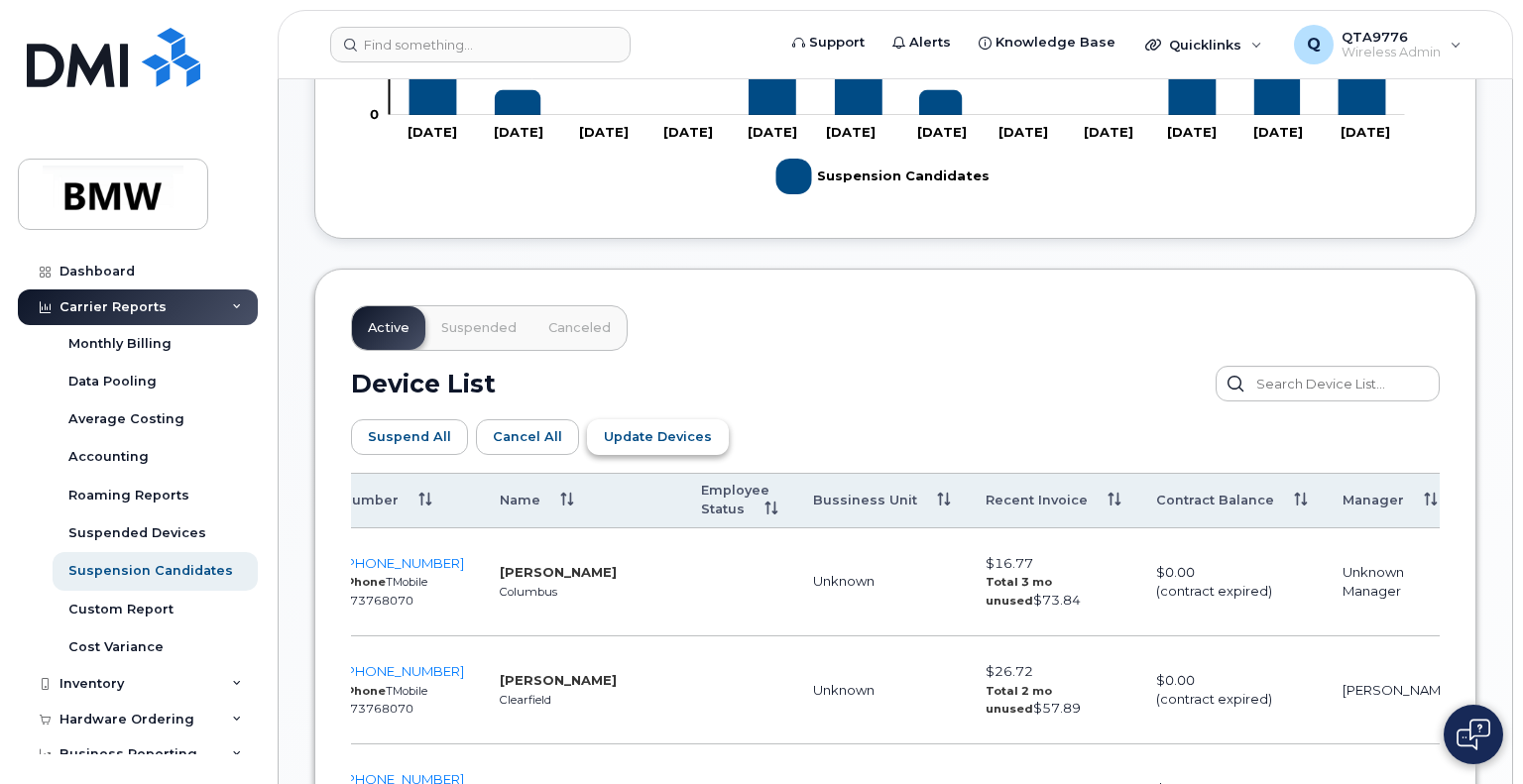 scroll, scrollTop: 0, scrollLeft: 135, axis: horizontal 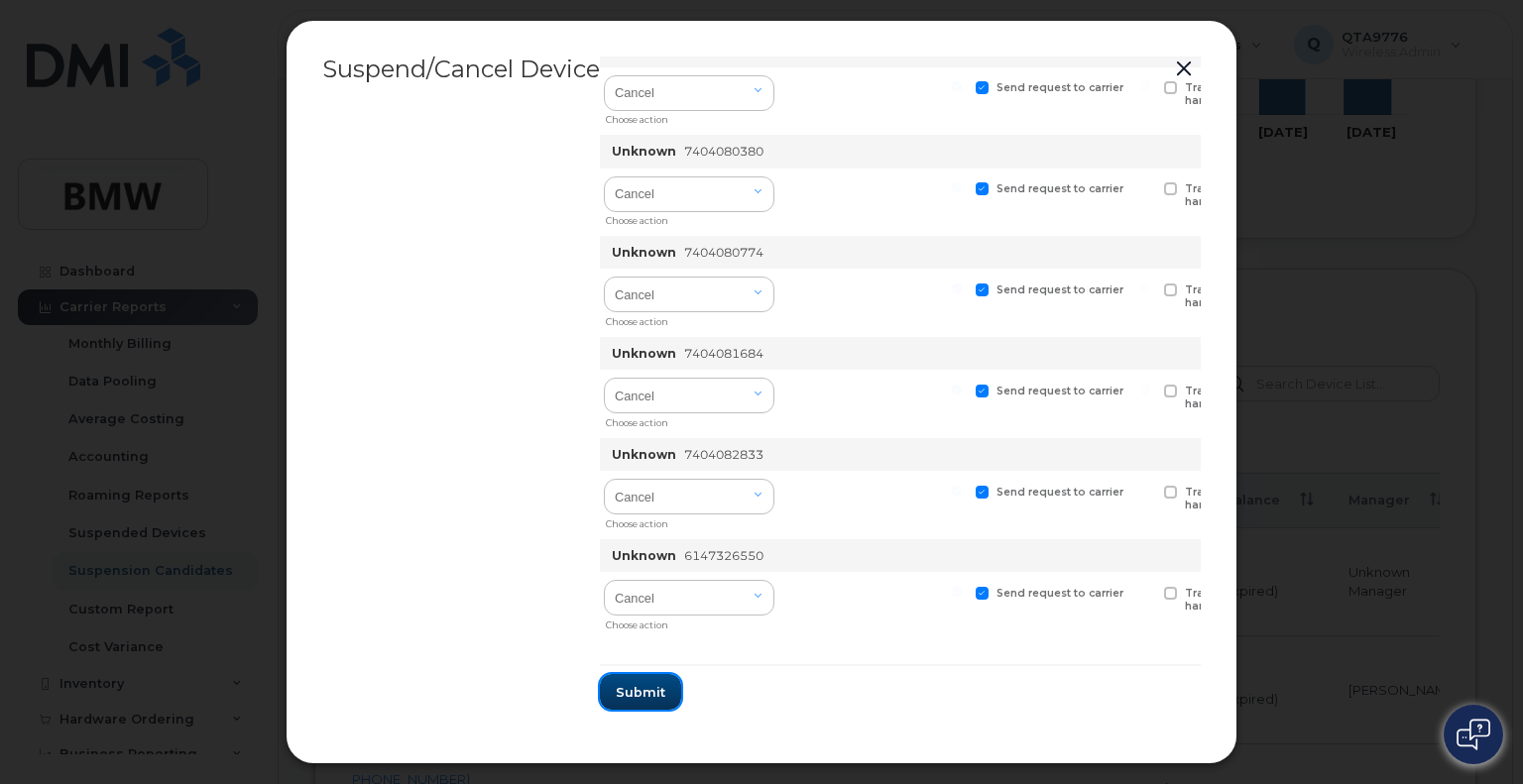 click on "Submit" at bounding box center (641, 692) 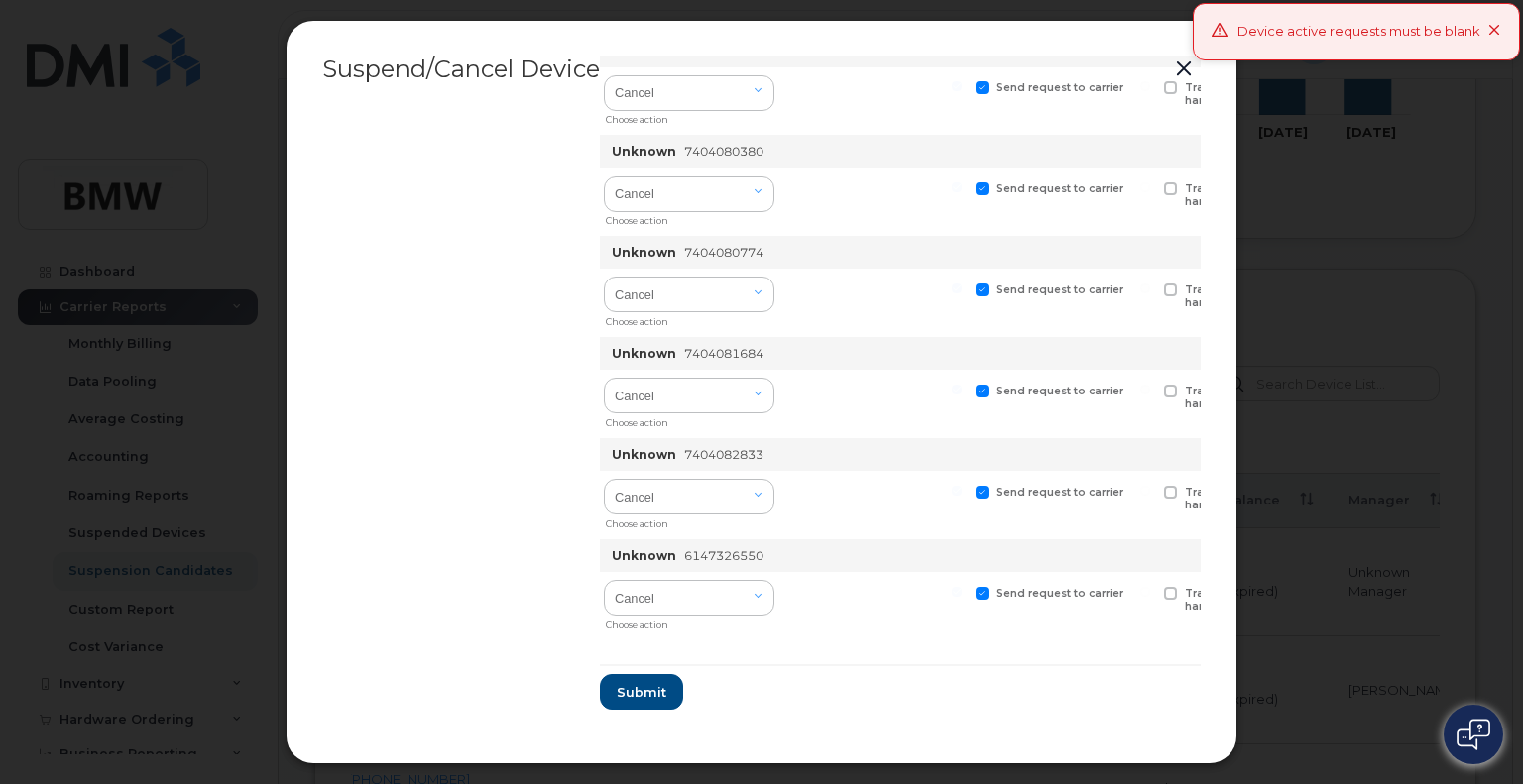 click at bounding box center [1494, 31] 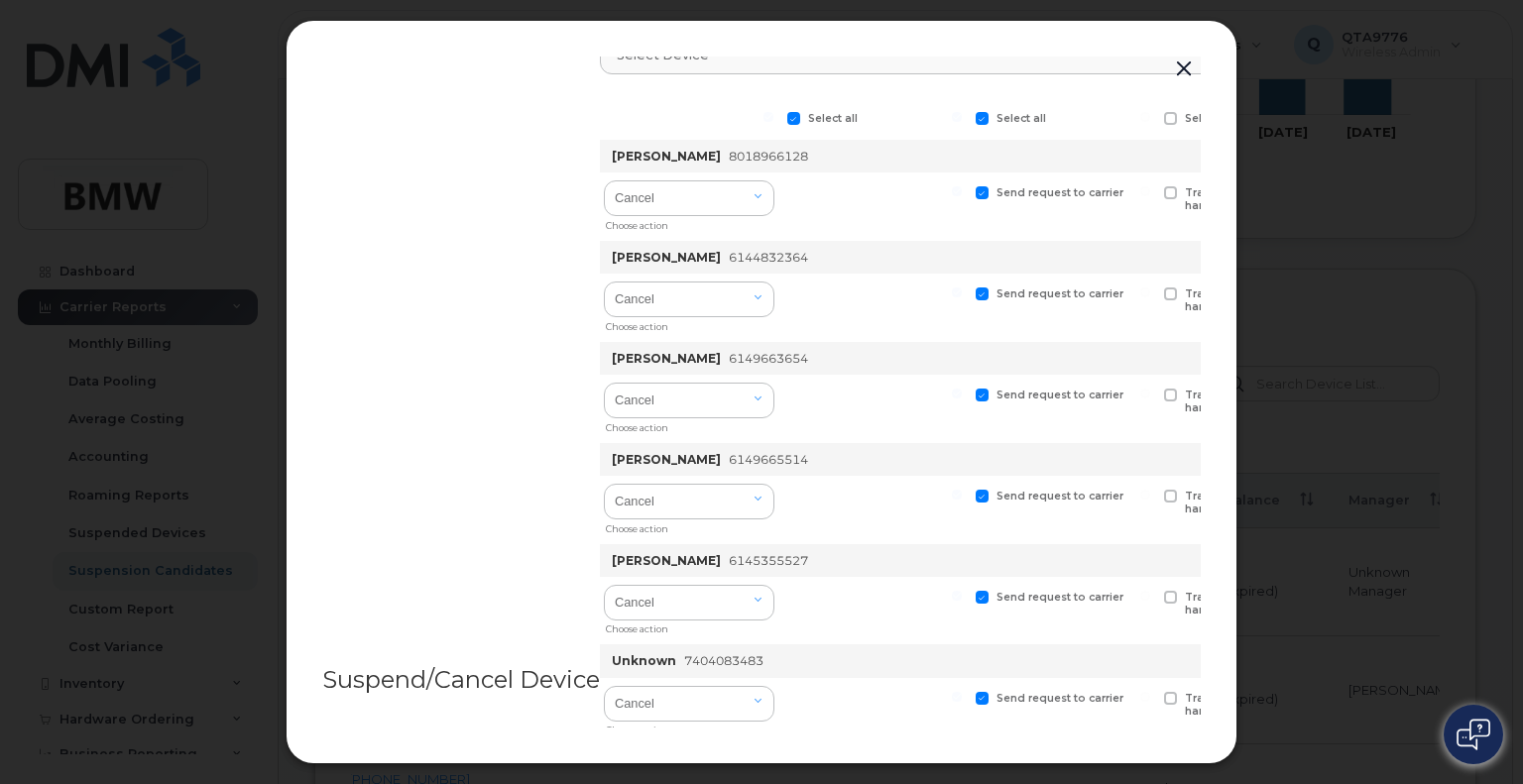 scroll, scrollTop: 0, scrollLeft: 0, axis: both 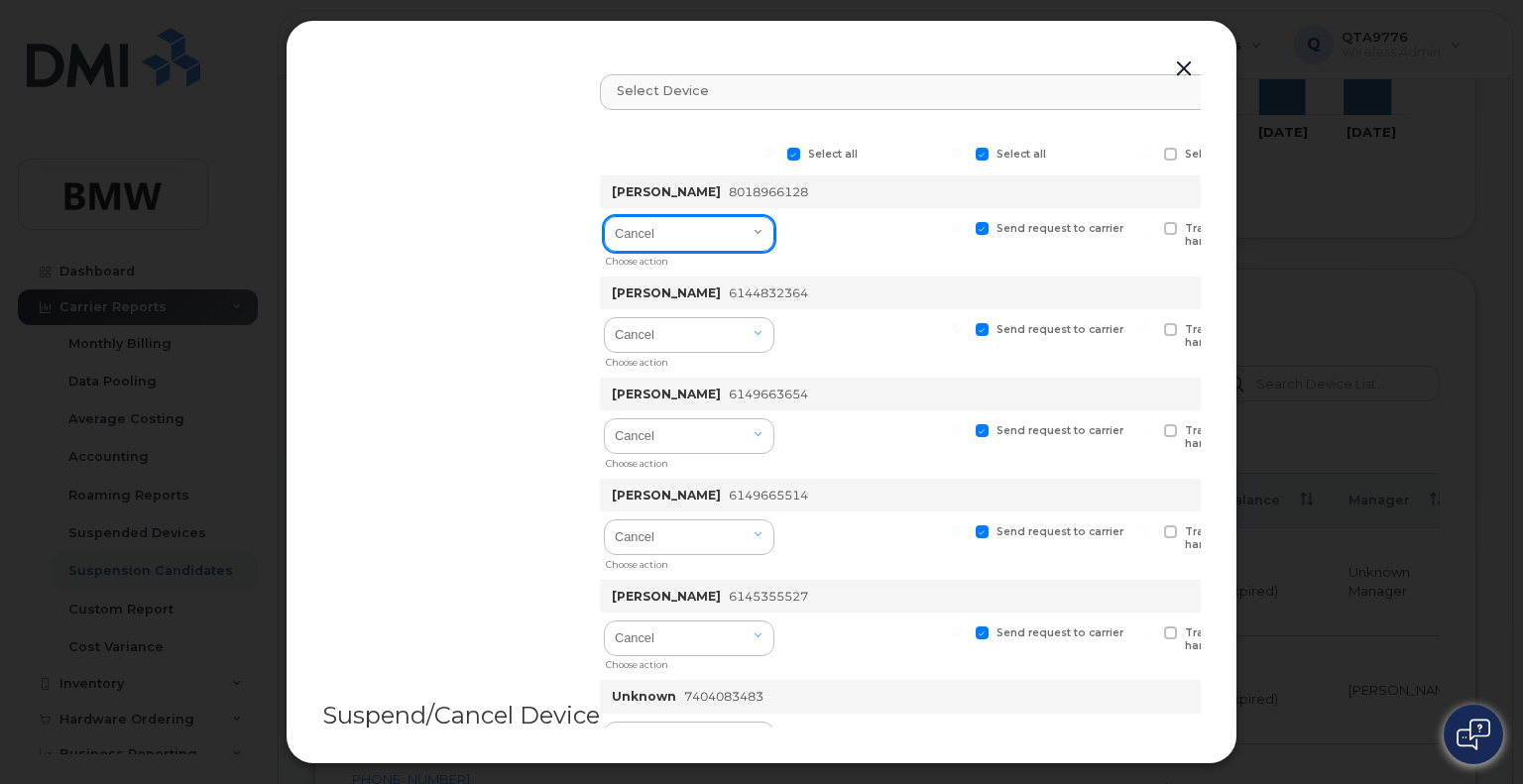 click on "Cancel Suspend - Reduced Rate Suspend - Full Rate Suspend - Lost Device/Stolen Reactivate" at bounding box center [689, 234] 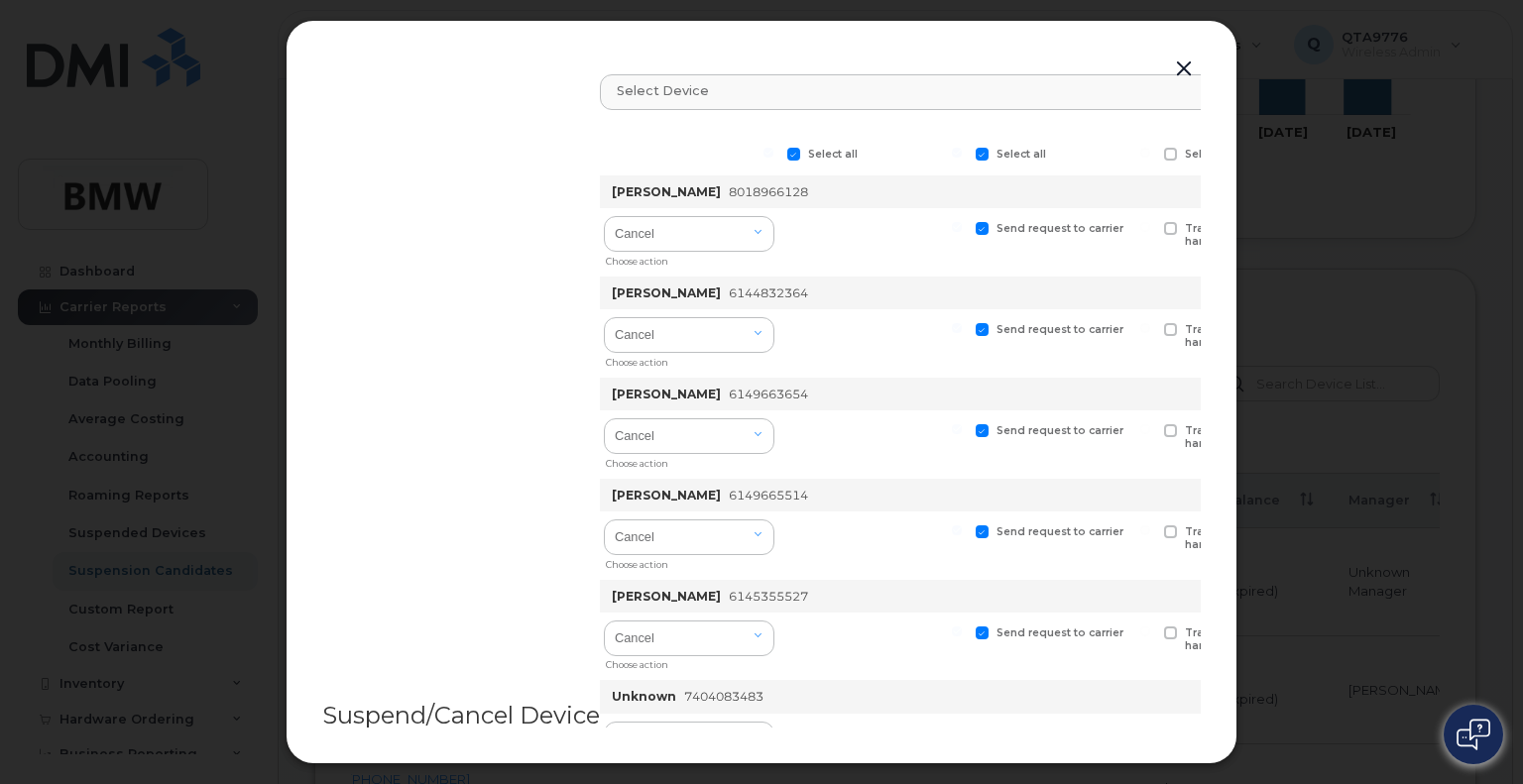 click at bounding box center [875, 242] 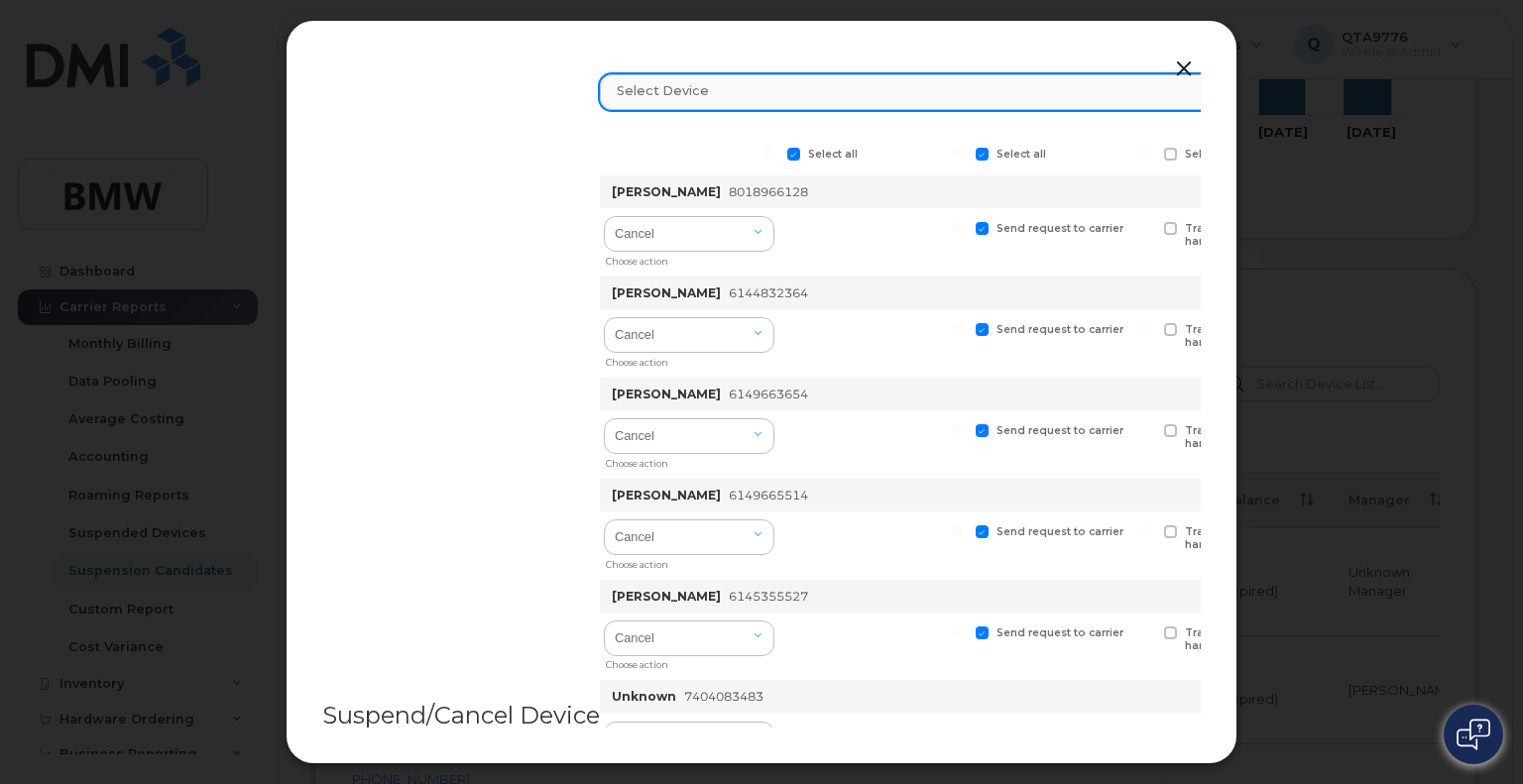 click on "Select device" at bounding box center (1182, 90) 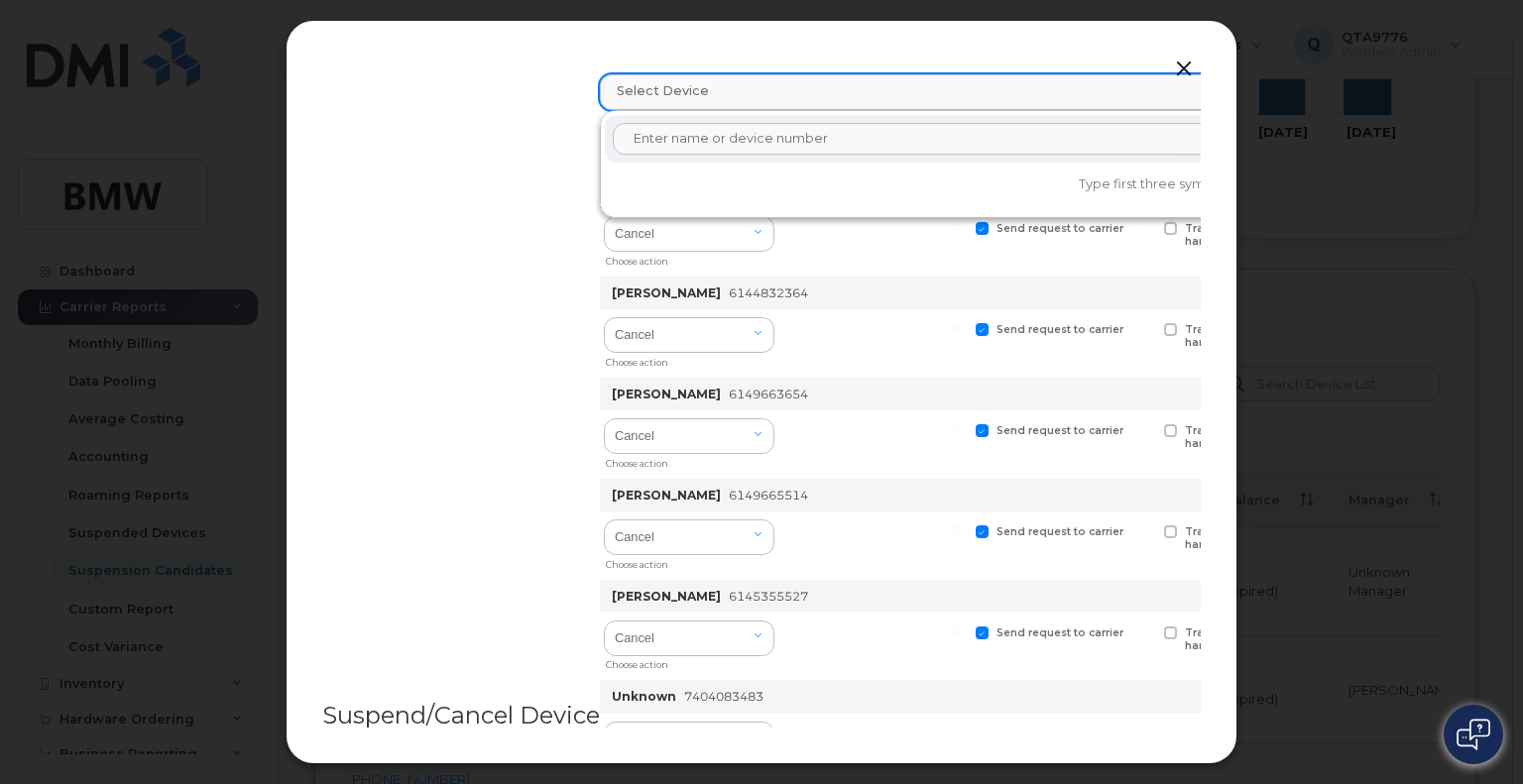 scroll, scrollTop: 0, scrollLeft: 293, axis: horizontal 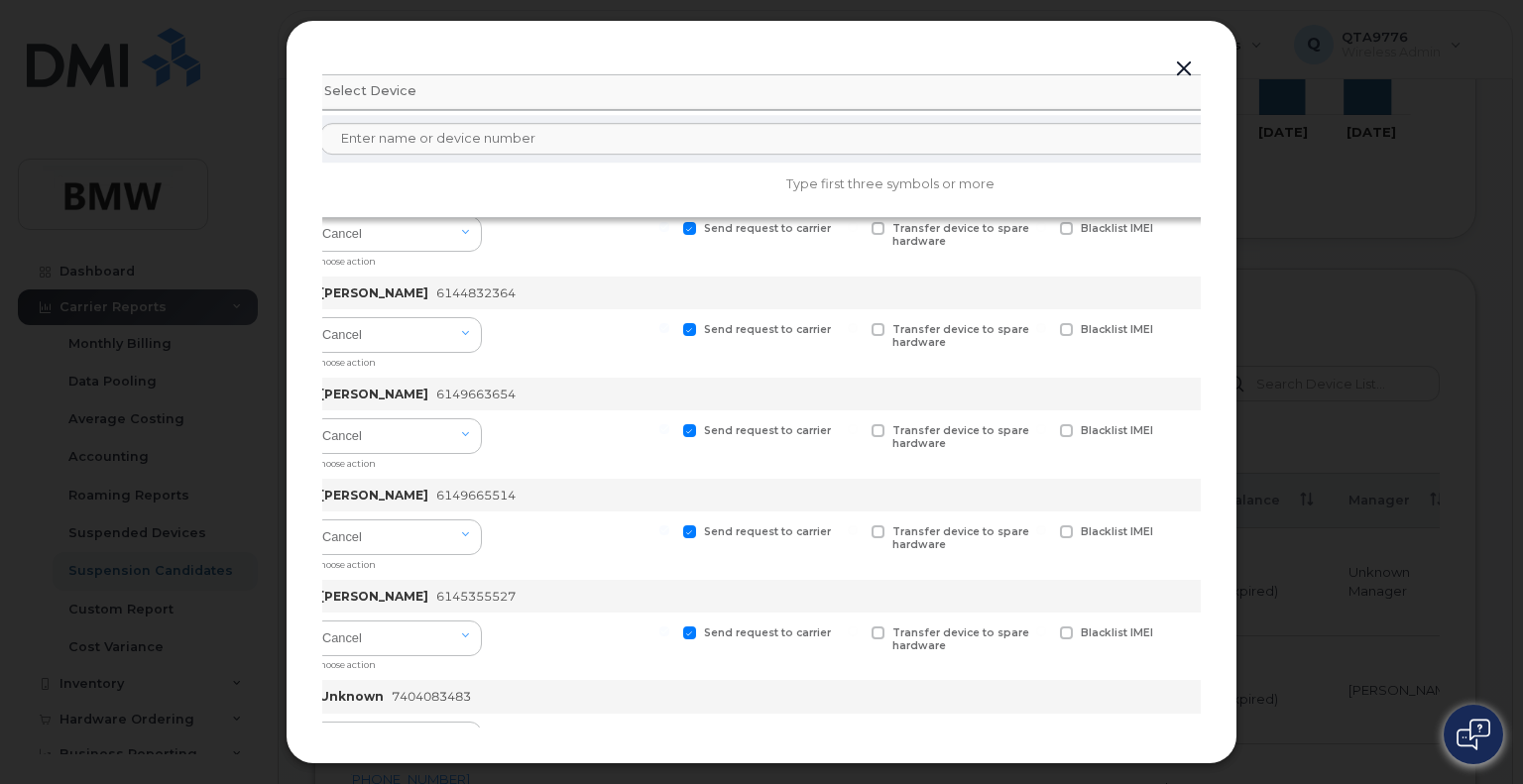 click at bounding box center [1184, 69] 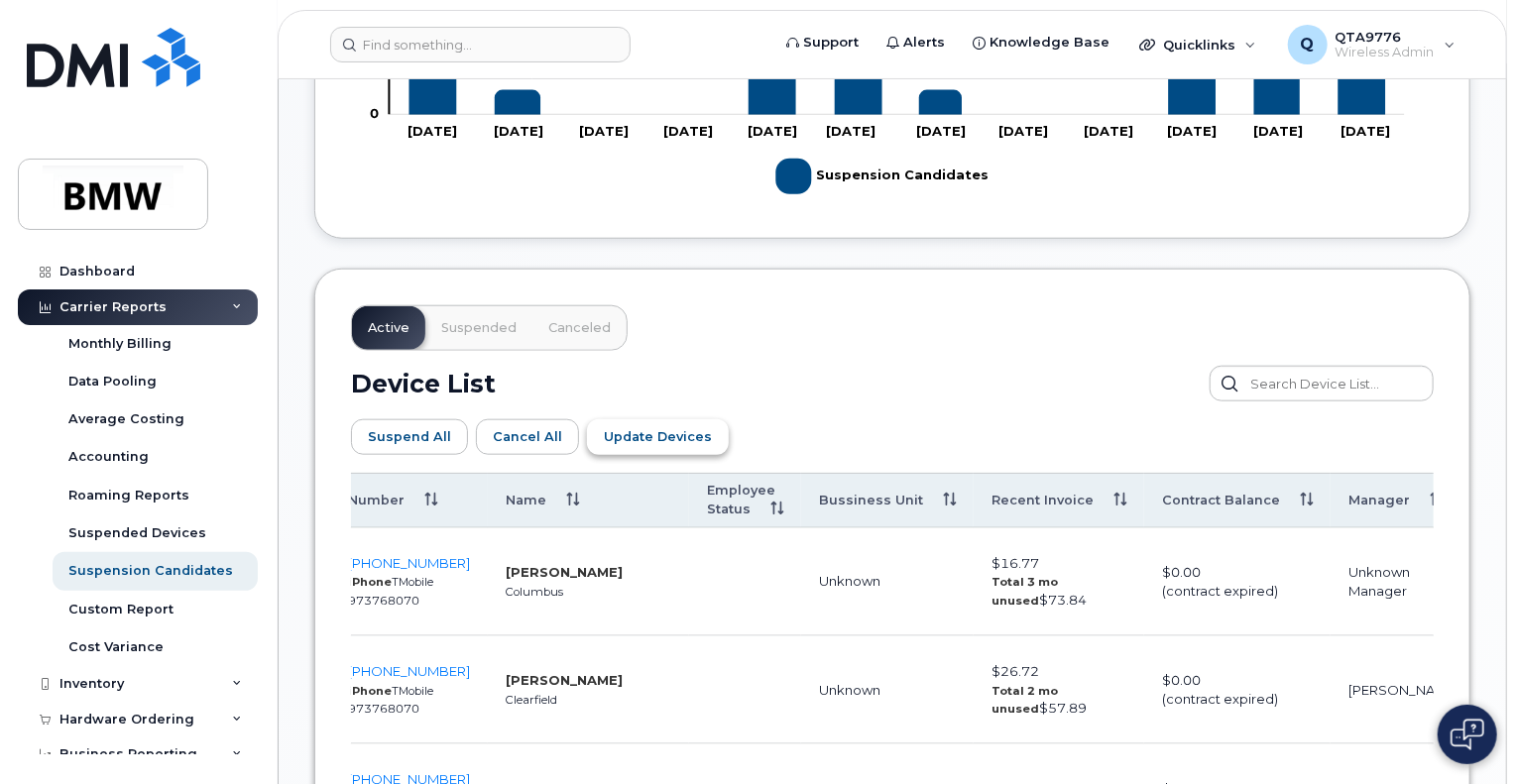 click on "Update Devices" at bounding box center [657, 436] 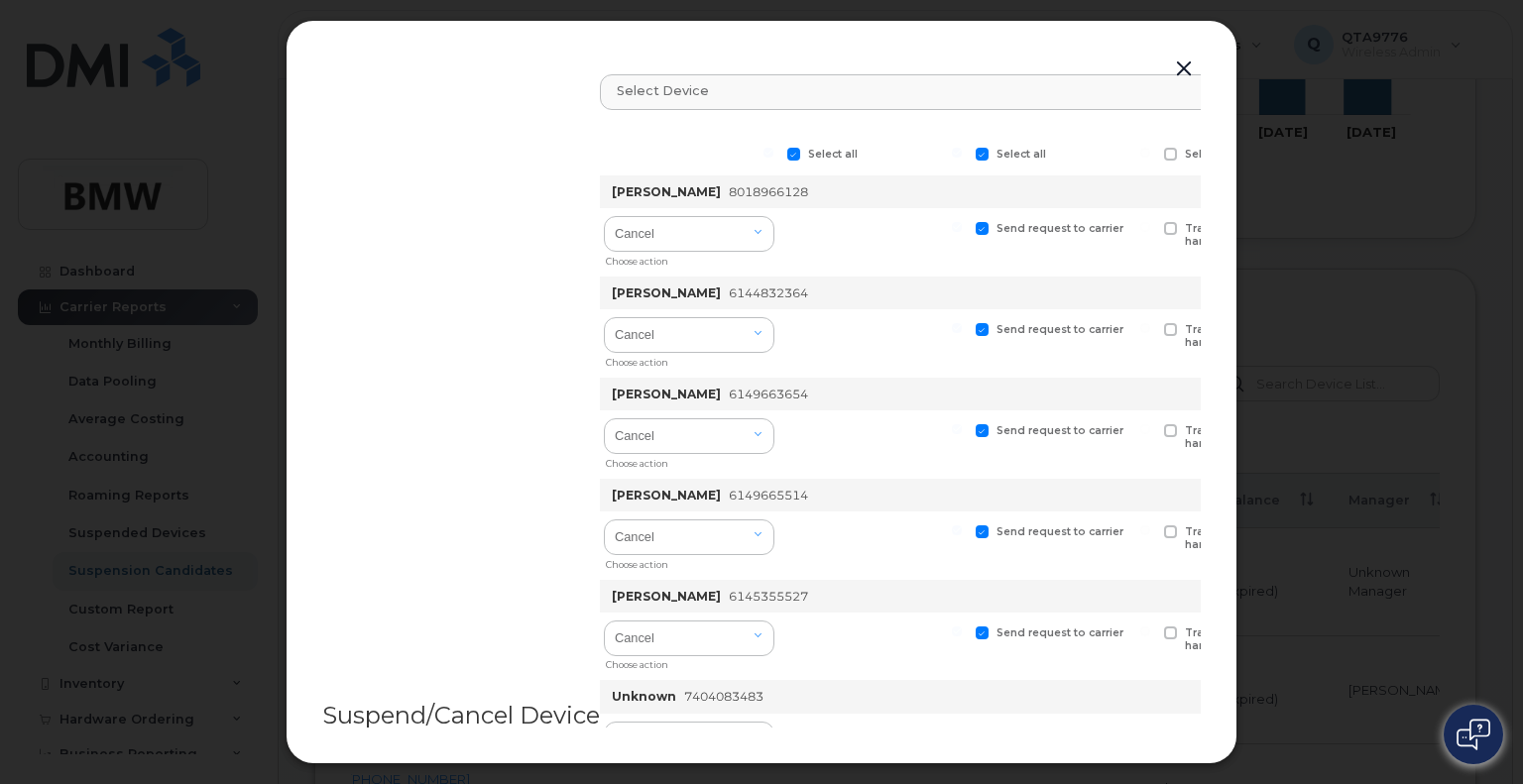 drag, startPoint x: 837, startPoint y: 728, endPoint x: 971, endPoint y: 724, distance: 134.05969 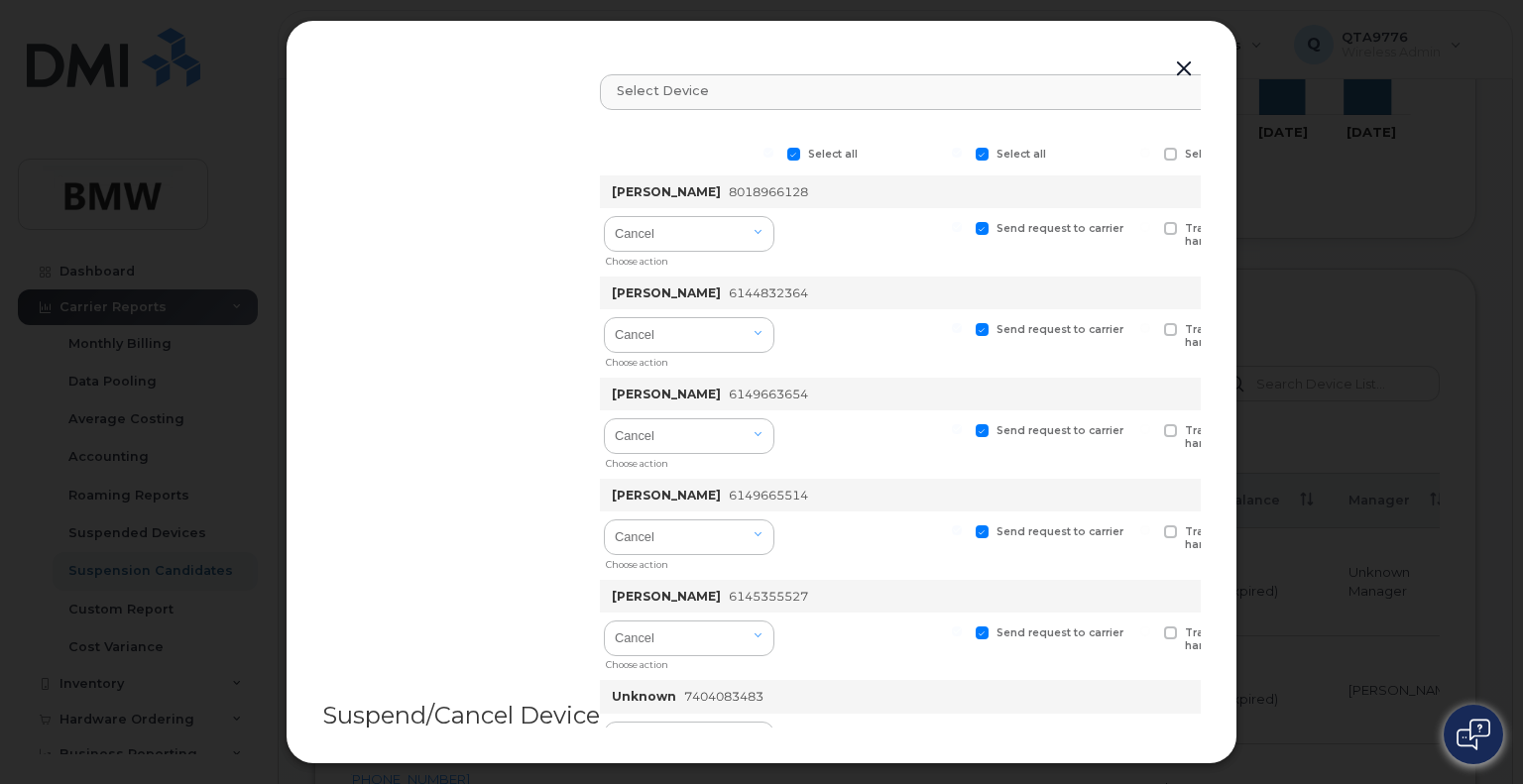 click on "Suspend/Cancel Device Select device Type first three symbols or more Select all Select all Select all Select all Kyle Abplanalp 8018966128 Delete Cancel Suspend - Reduced Rate Suspend - Full Rate Suspend - Lost Device/Stolen Reactivate Choose action Send request to carrier Transfer device to spare hardware Blacklist IMEI Future date Cancellation Syed Sultan 6144832364 Delete Cancel Suspend - Reduced Rate Suspend - Full Rate Suspend - Lost Device/Stolen Reactivate Choose action Send request to carrier Transfer device to spare hardware Blacklist IMEI Future date Cancellation Brett Morrison 6149663654 Delete Cancel Suspend - Reduced Rate Suspend - Full Rate Suspend - Lost Device/Stolen Reactivate Choose action Send request to carrier Transfer device to spare hardware Blacklist IMEI Future date Cancellation Tim Dantin 6149665514 Delete Cancel Suspend - Reduced Rate Suspend - Full Rate Suspend - Lost Device/Stolen Reactivate Choose action Send request to carrier Transfer device to spare hardware Blacklist IMEI" at bounding box center (762, 392) 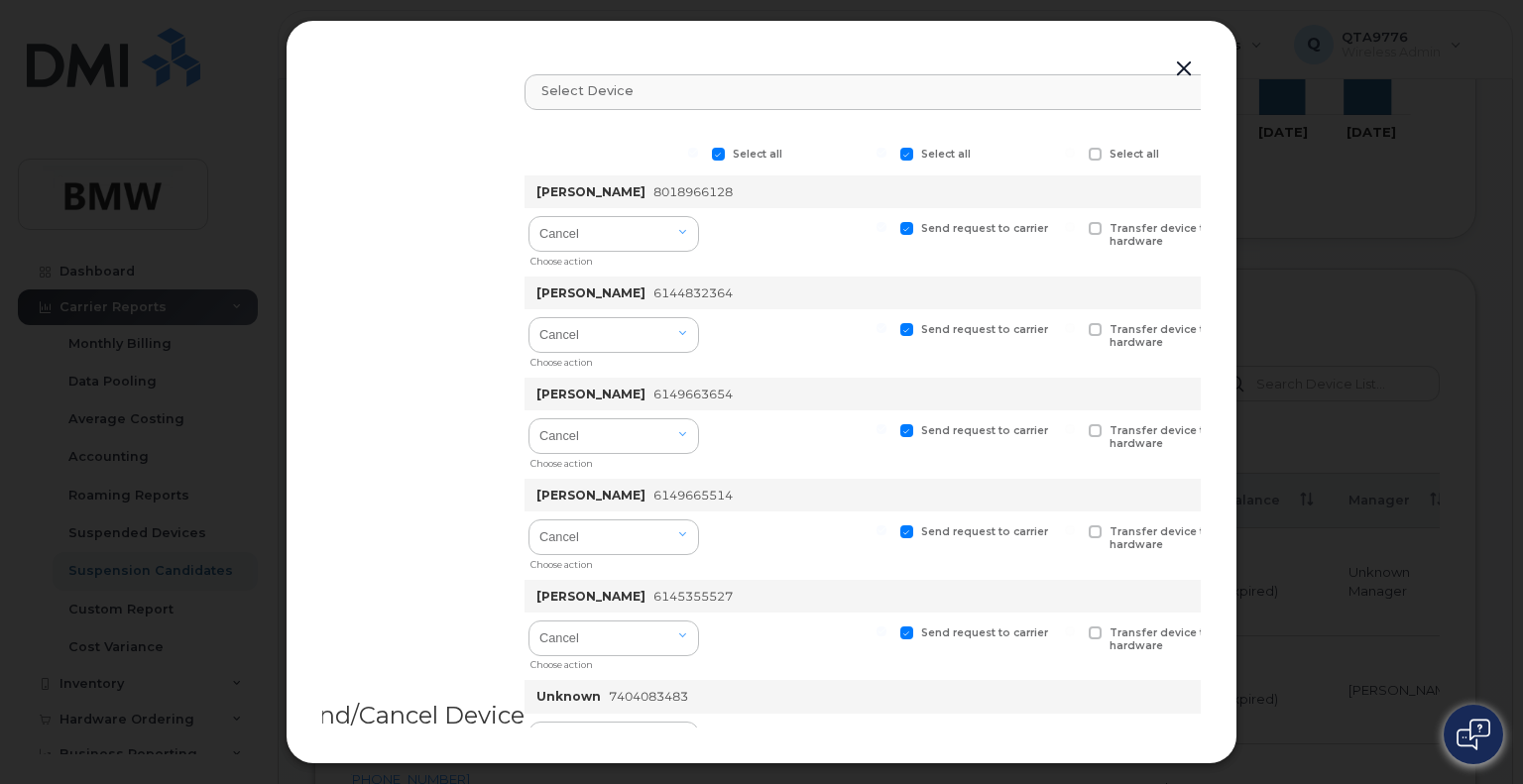scroll, scrollTop: 0, scrollLeft: 40, axis: horizontal 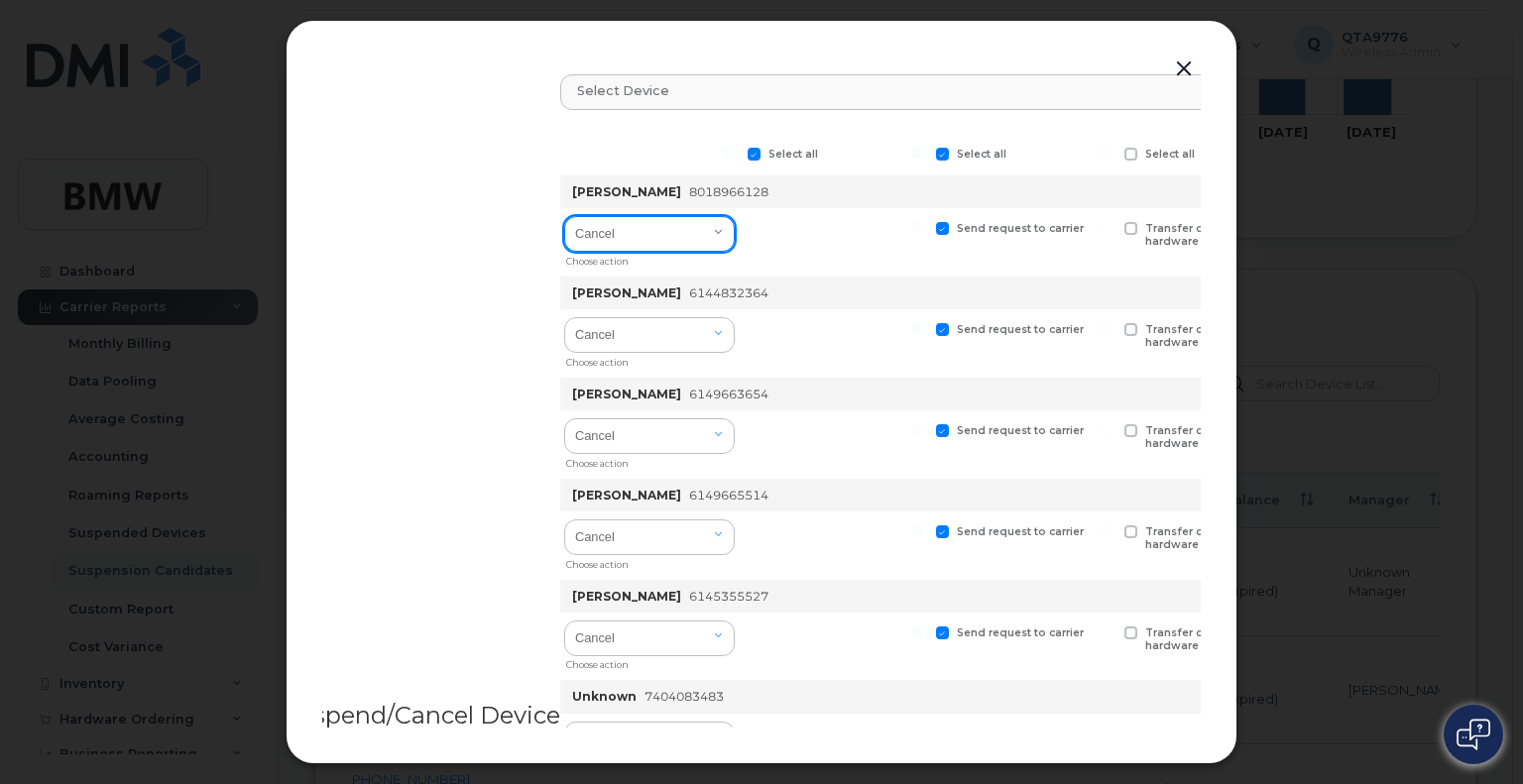 click on "Cancel Suspend - Reduced Rate Suspend - Full Rate Suspend - Lost Device/Stolen Reactivate" at bounding box center [649, 234] 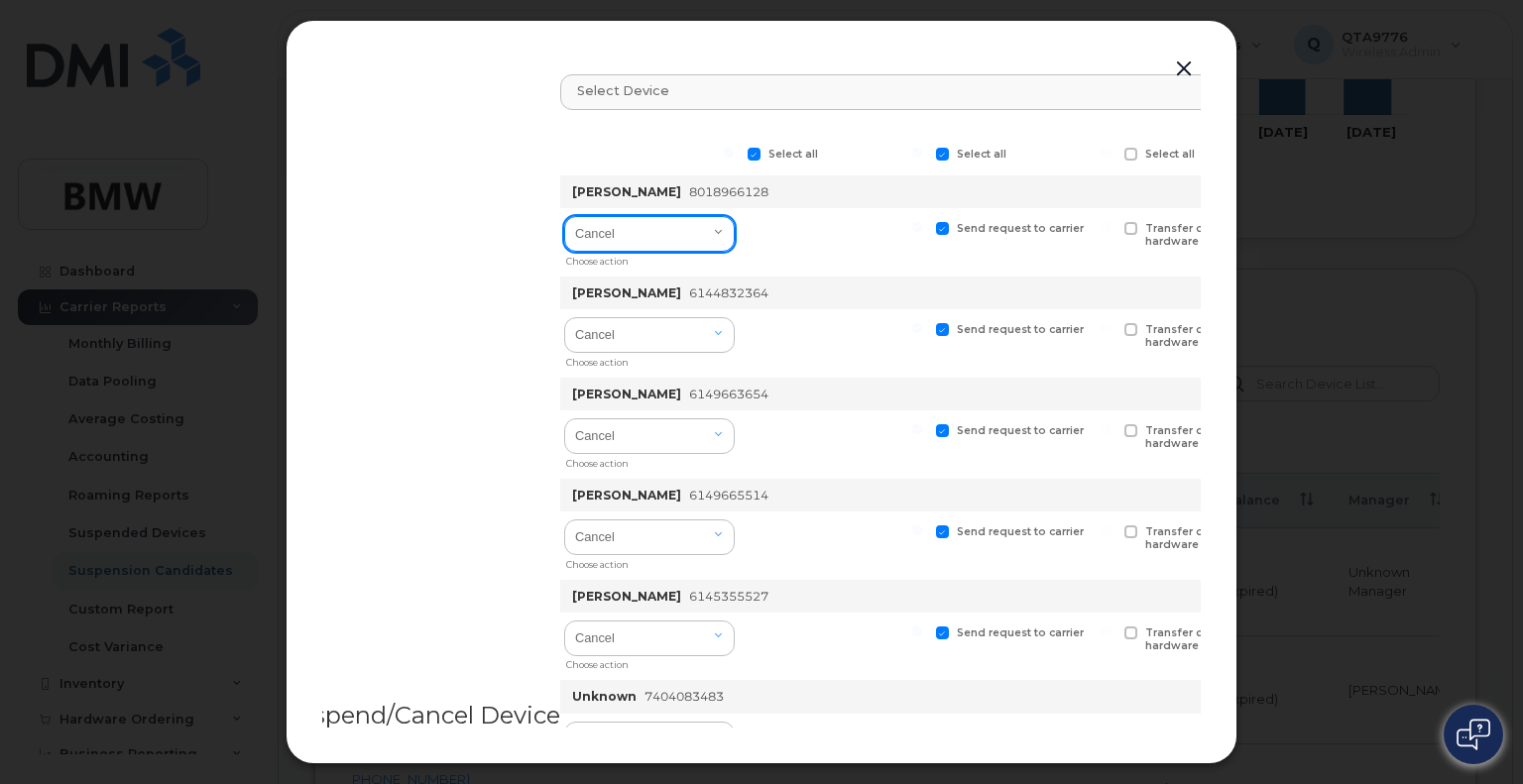 select on "[object Object]" 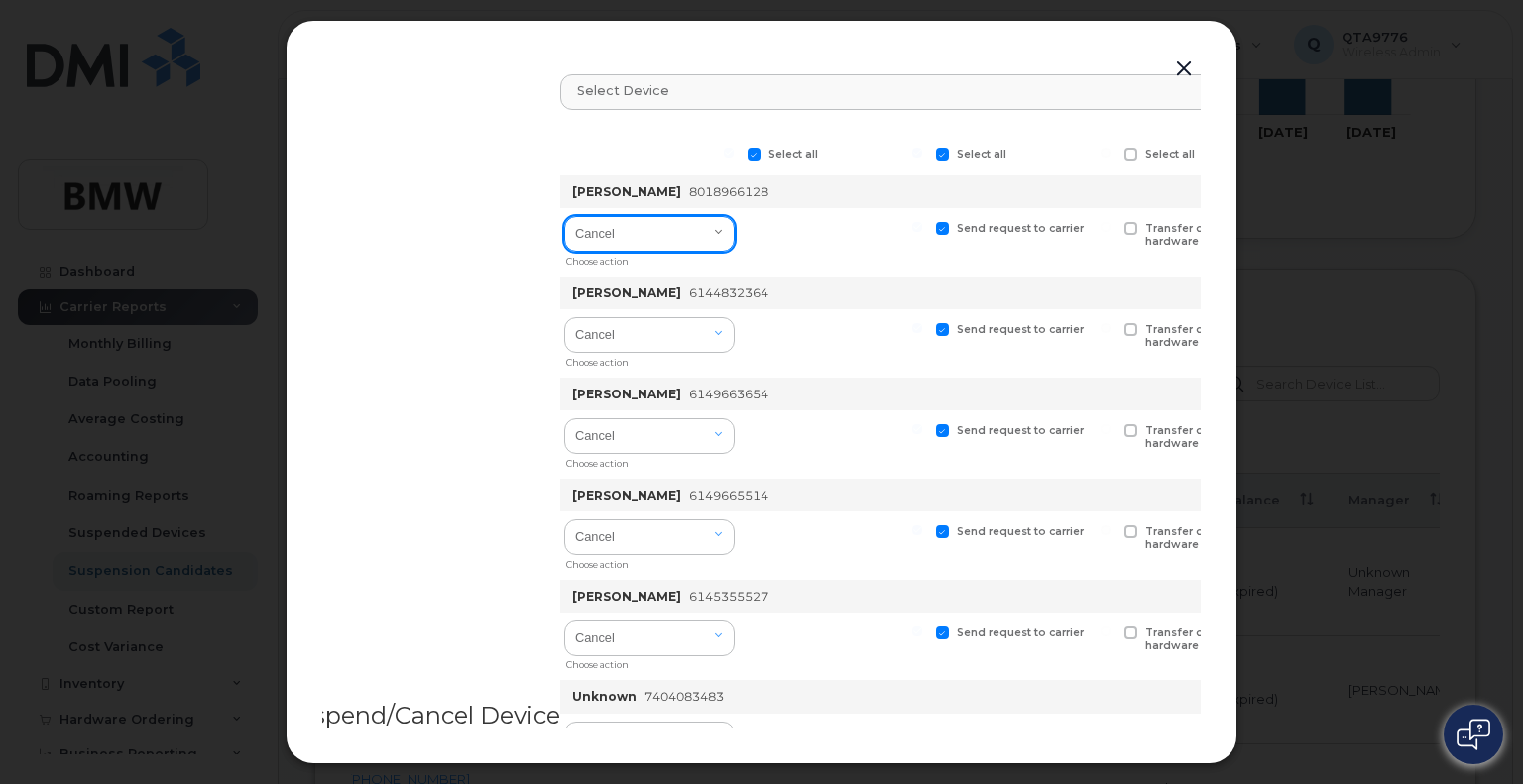 click on "Cancel Suspend - Reduced Rate Suspend - Full Rate Suspend - Lost Device/Stolen Reactivate" at bounding box center (649, 234) 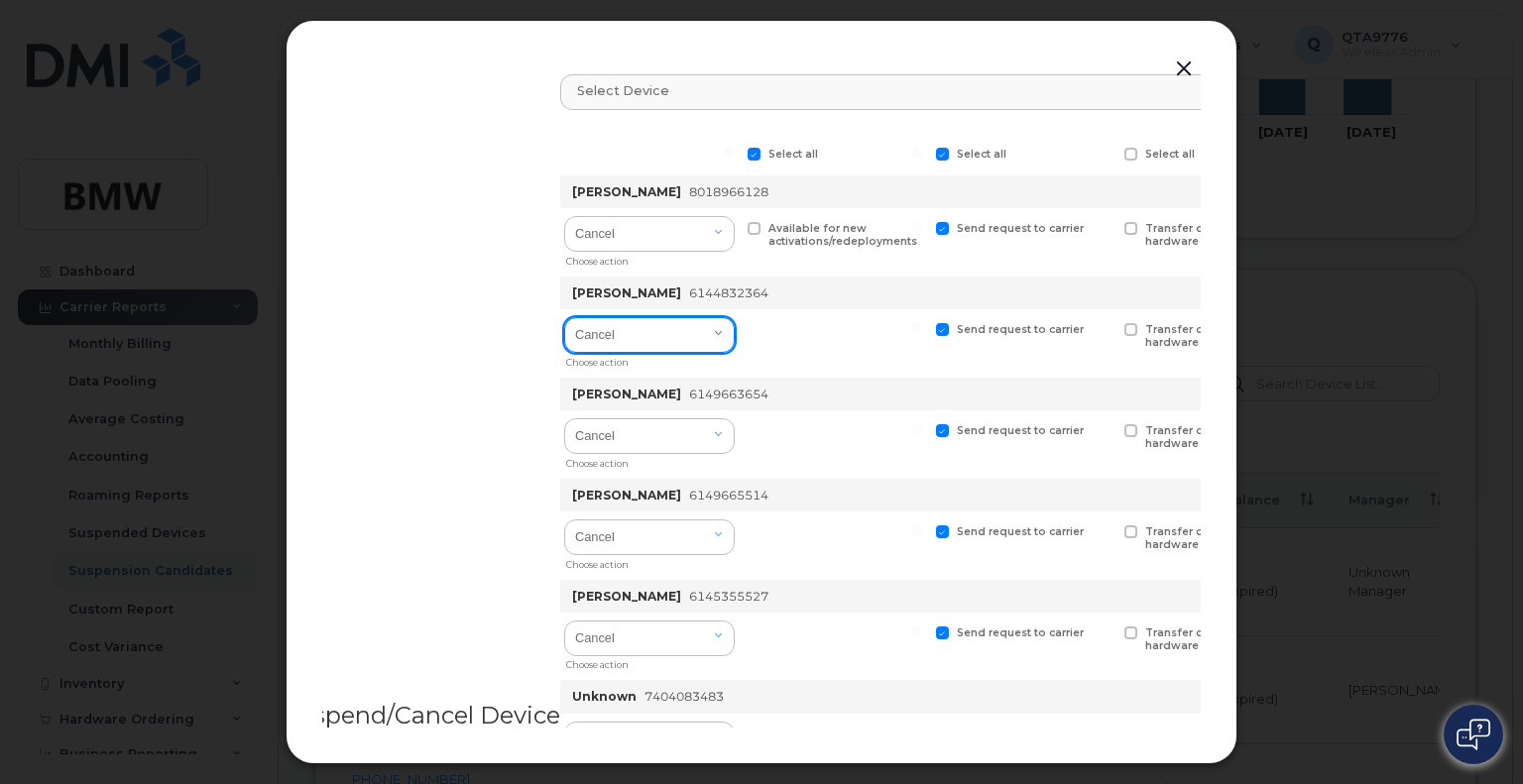 click on "Cancel Suspend - Reduced Rate Suspend - Full Rate Suspend - Lost Device/Stolen Reactivate" at bounding box center [649, 335] 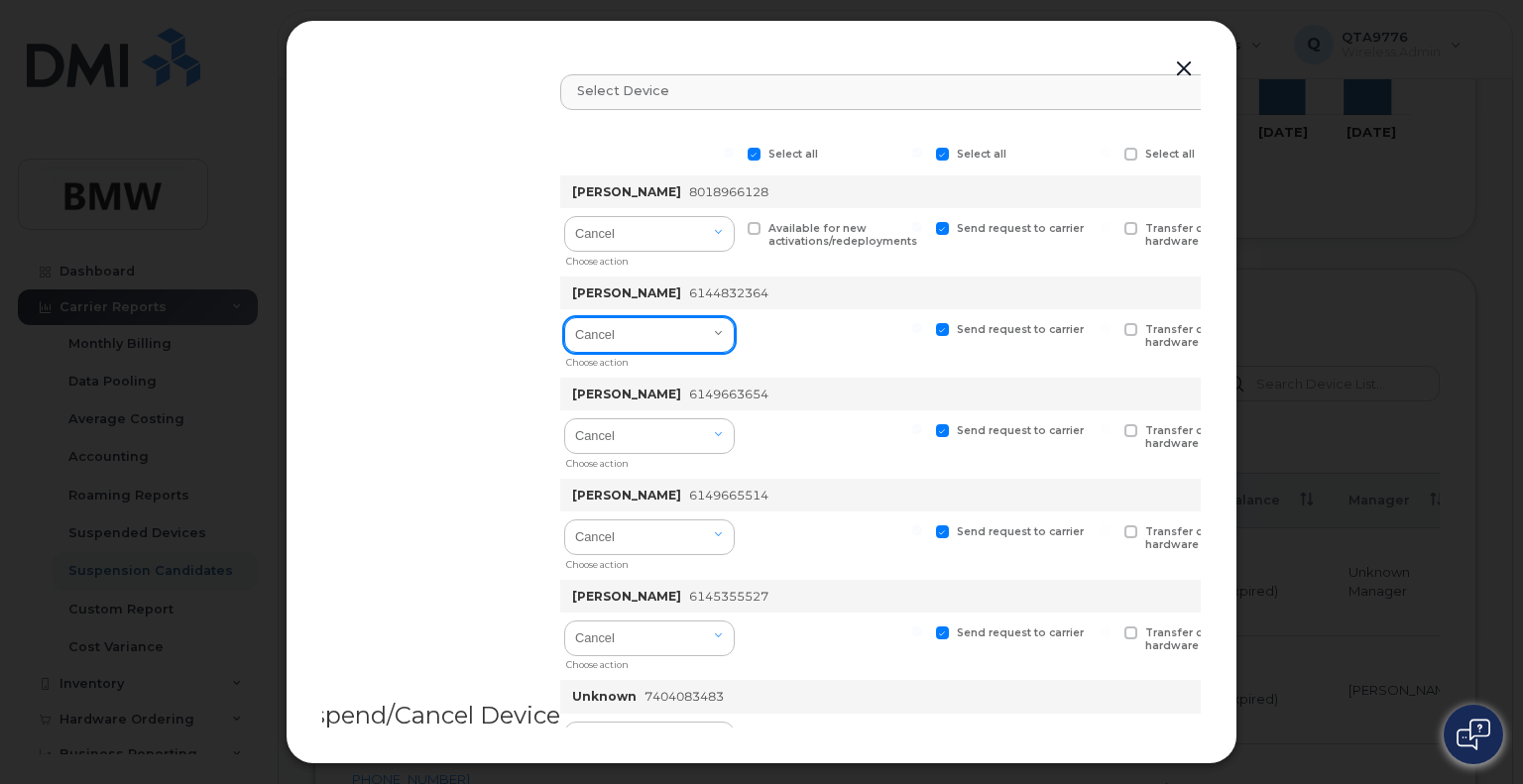 select on "[object Object]" 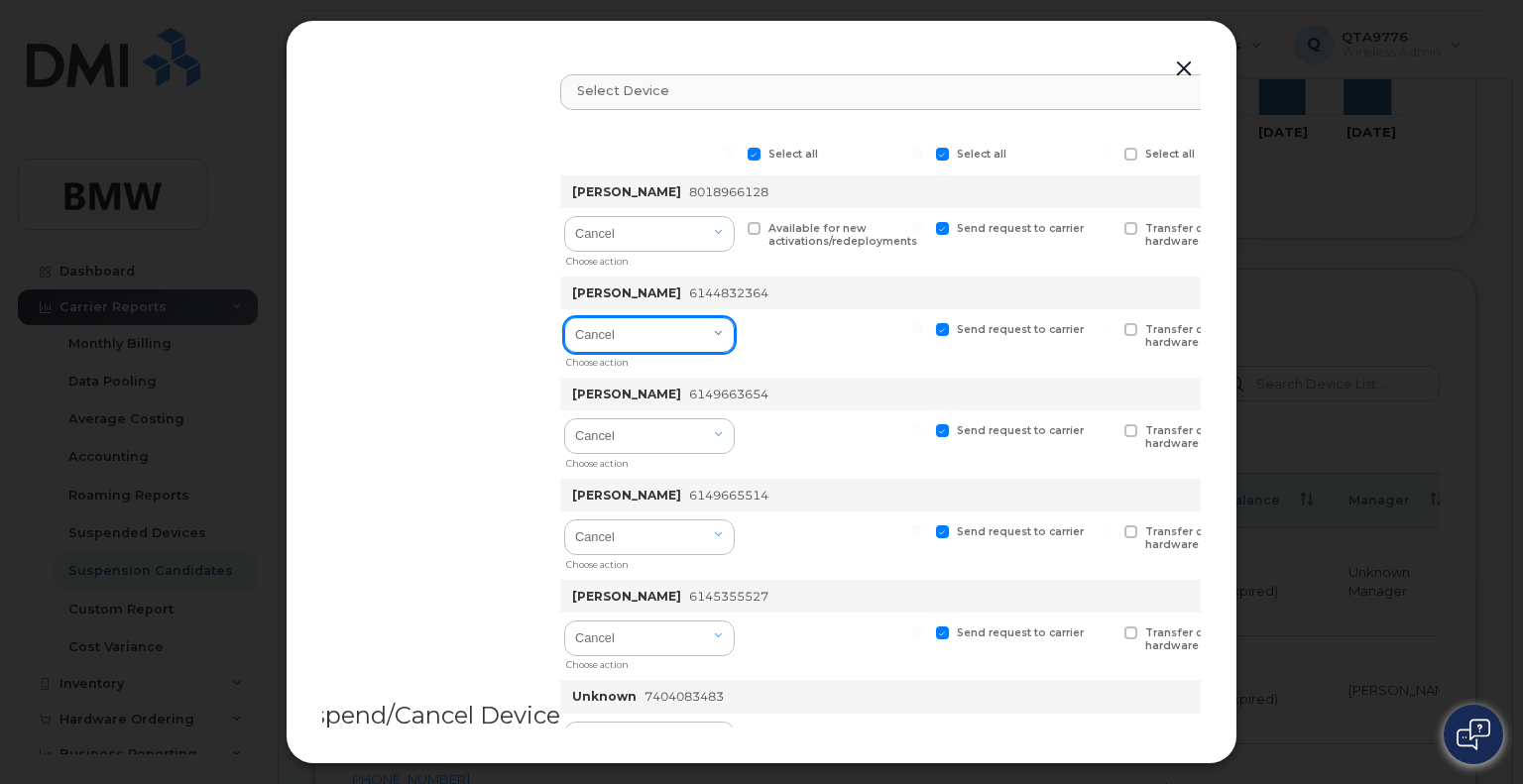 click on "Cancel Suspend - Reduced Rate Suspend - Full Rate Suspend - Lost Device/Stolen Reactivate" at bounding box center (649, 335) 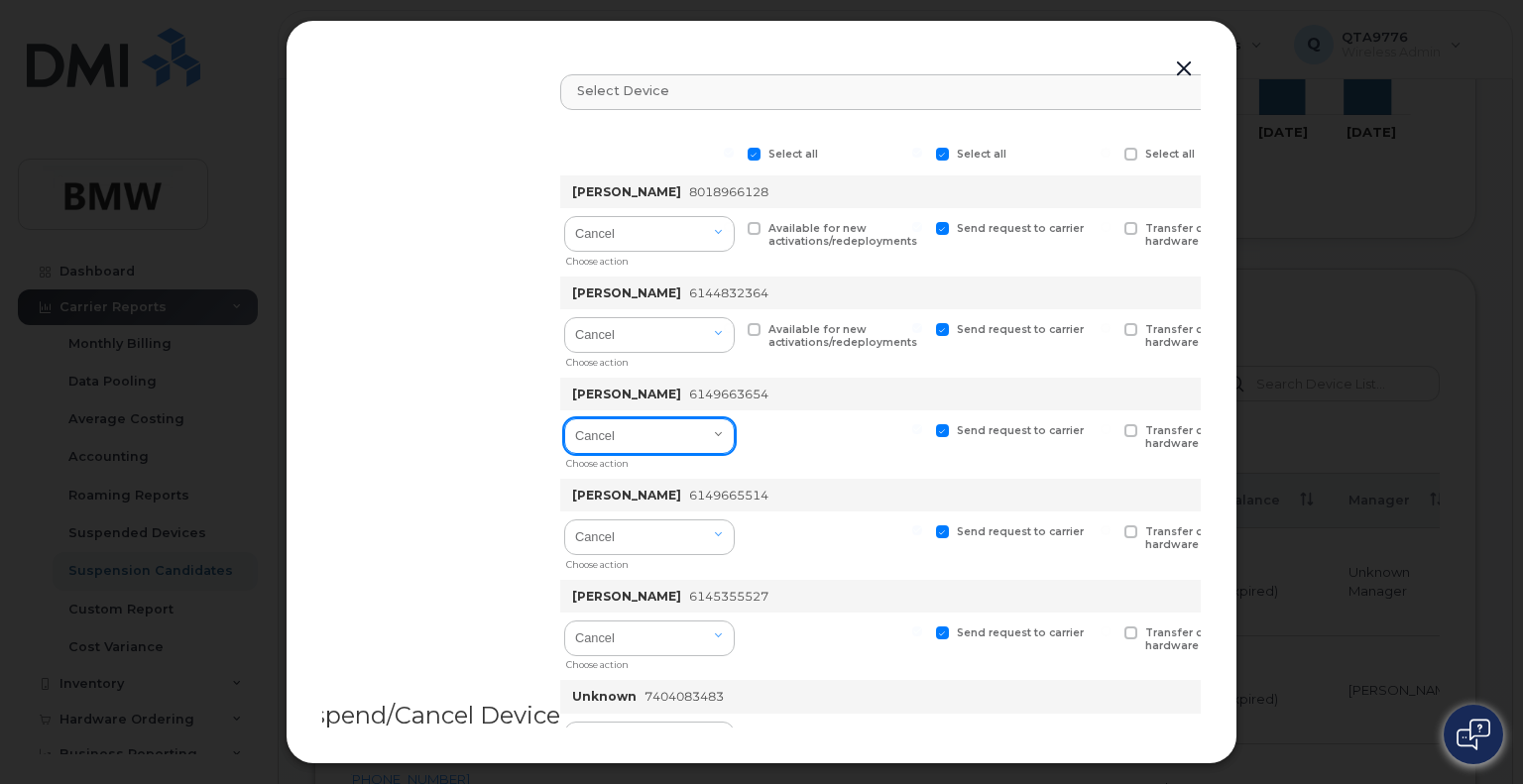 click on "Cancel Suspend - Reduced Rate Suspend - Full Rate Suspend - Lost Device/Stolen Reactivate" at bounding box center (649, 436) 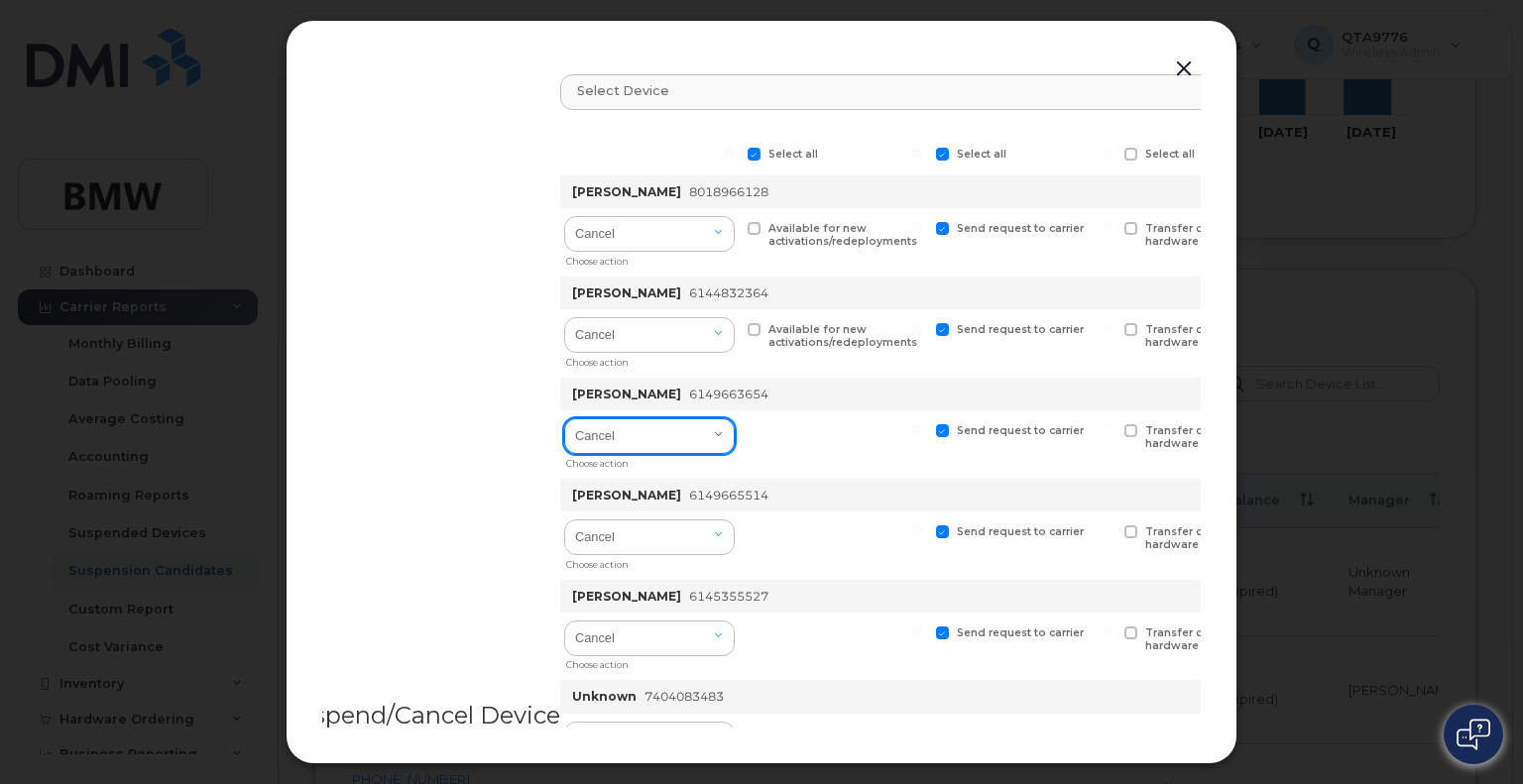select on "[object Object]" 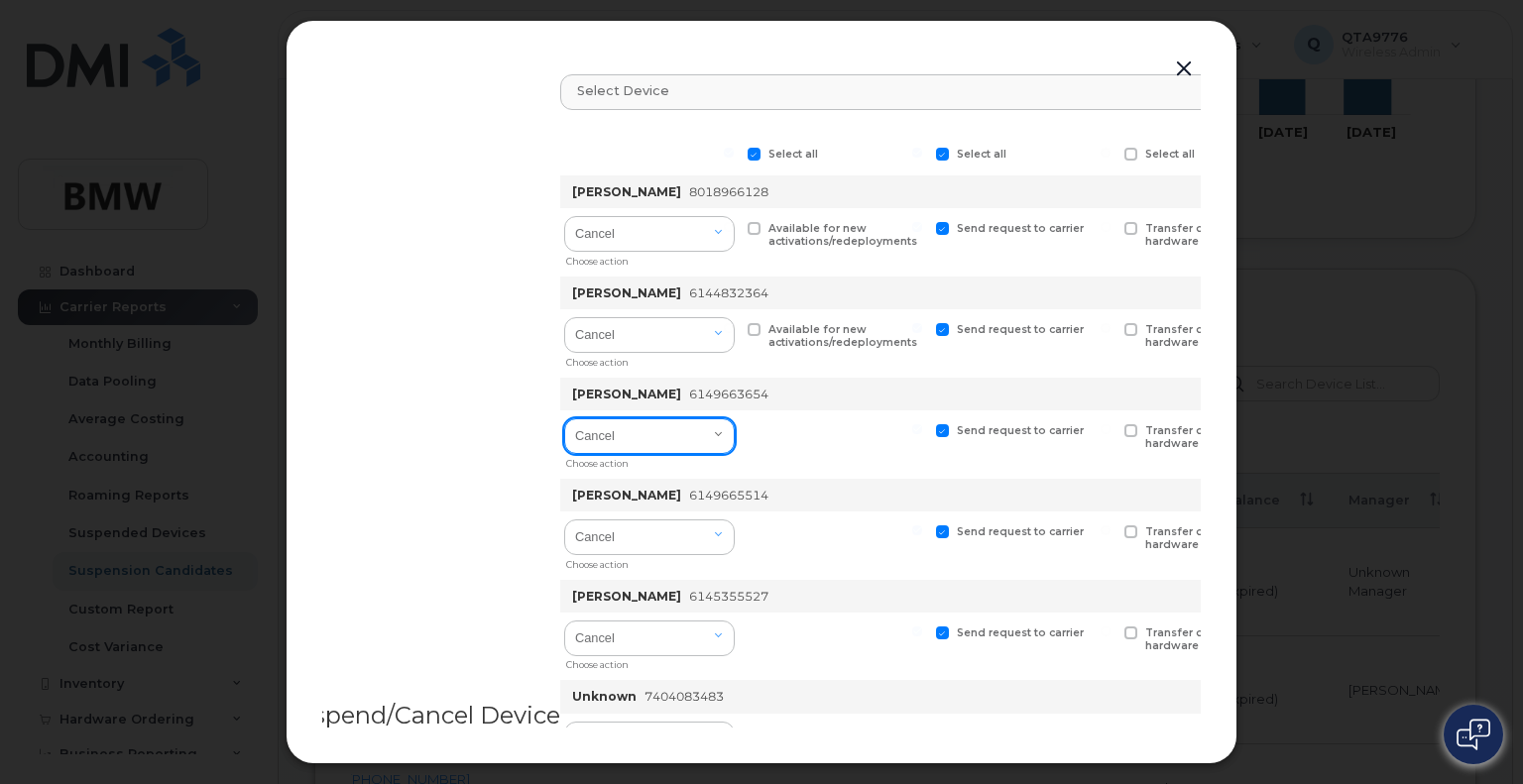 click on "Cancel Suspend - Reduced Rate Suspend - Full Rate Suspend - Lost Device/Stolen Reactivate" at bounding box center [649, 436] 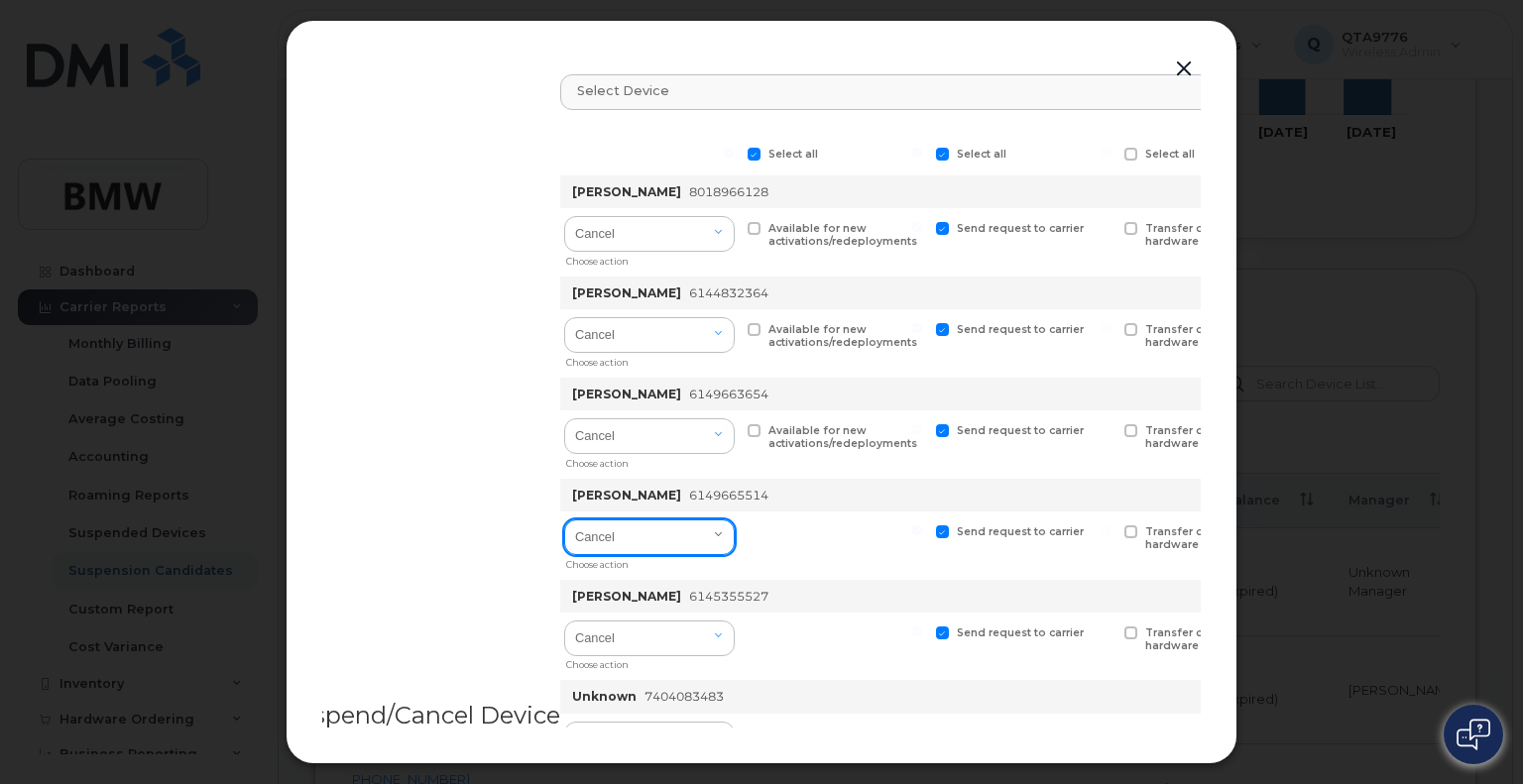 click on "Cancel Suspend - Reduced Rate Suspend - Full Rate Suspend - Lost Device/Stolen Reactivate" at bounding box center (649, 537) 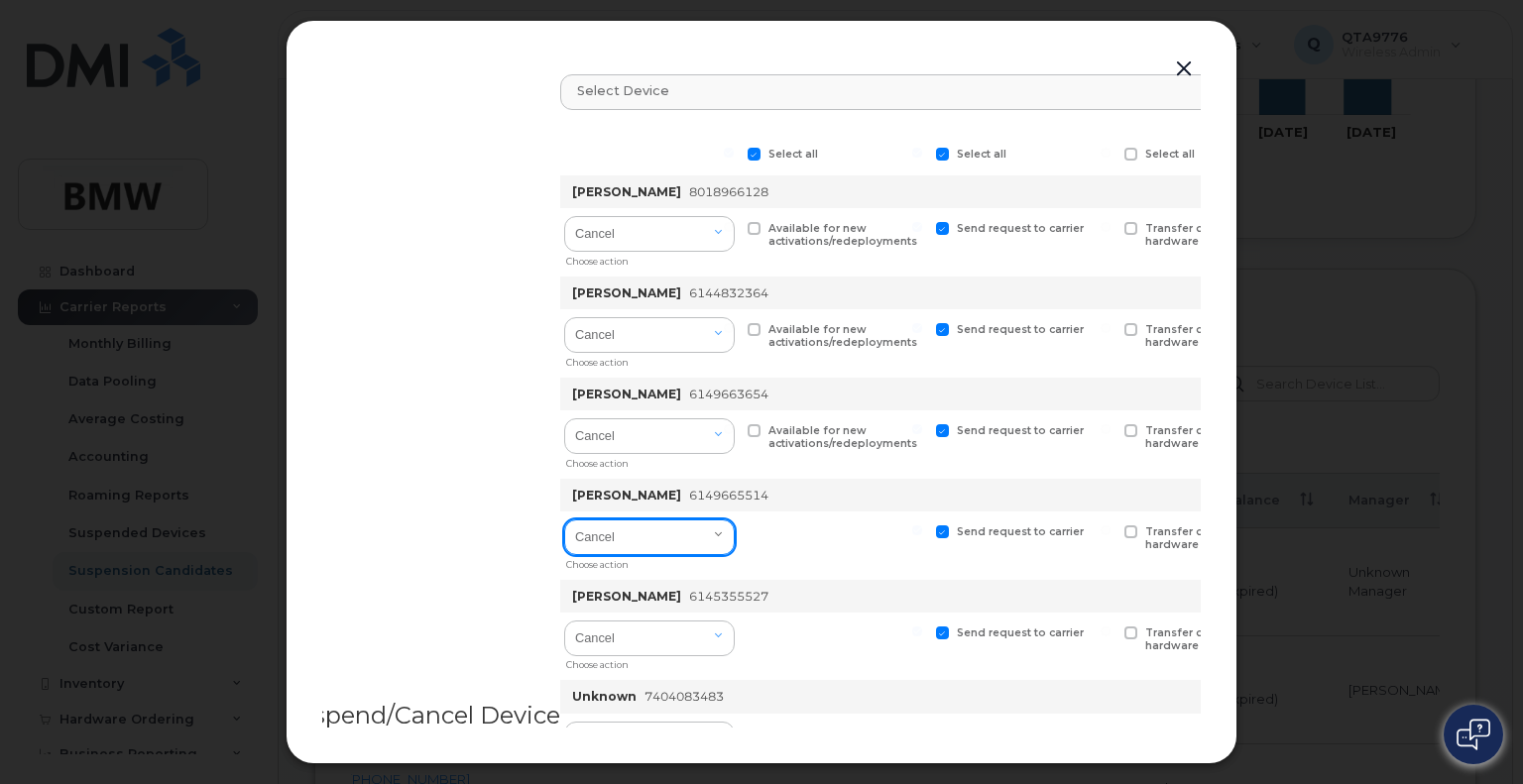 select on "[object Object]" 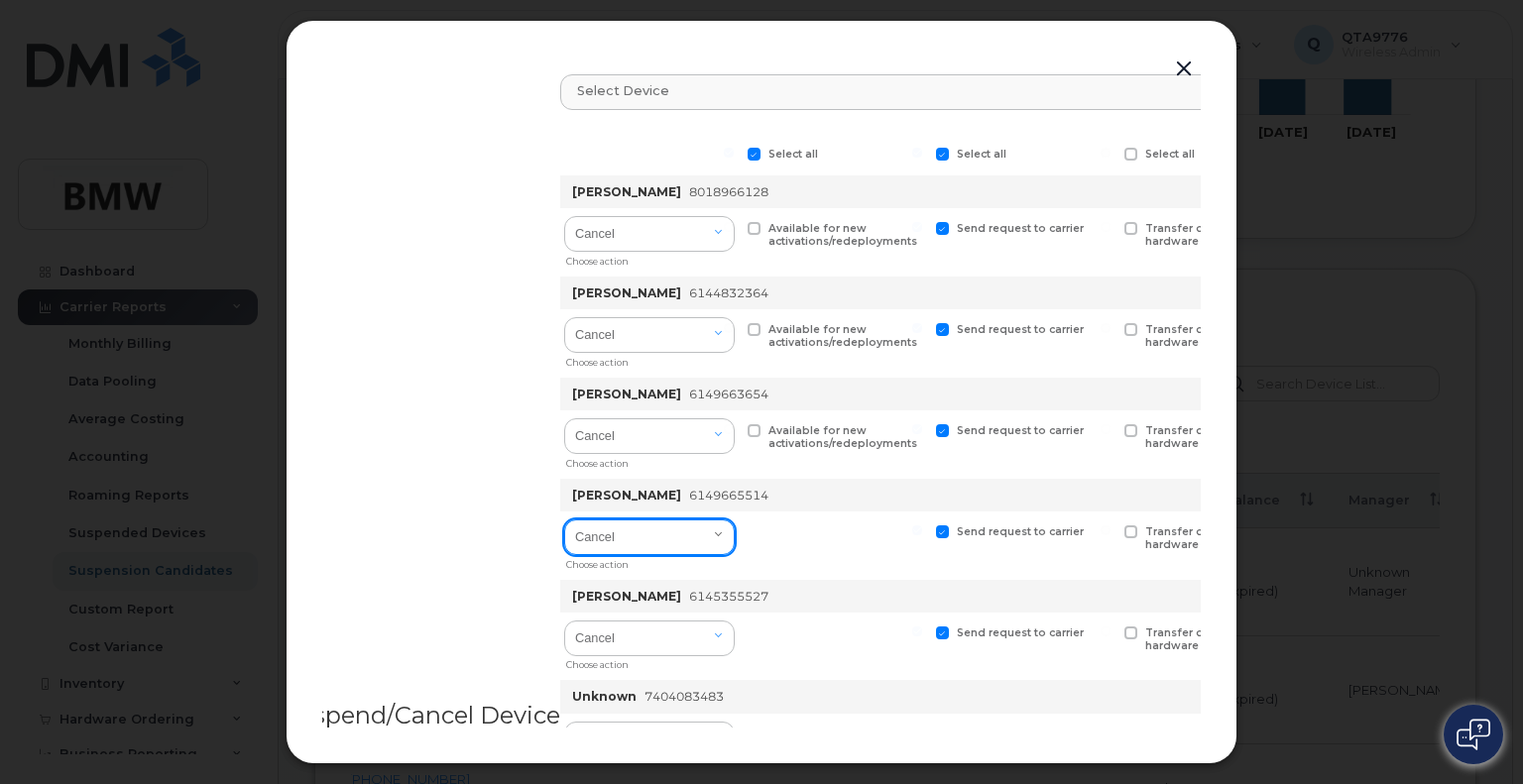 click on "Cancel Suspend - Reduced Rate Suspend - Full Rate Suspend - Lost Device/Stolen Reactivate" at bounding box center (649, 537) 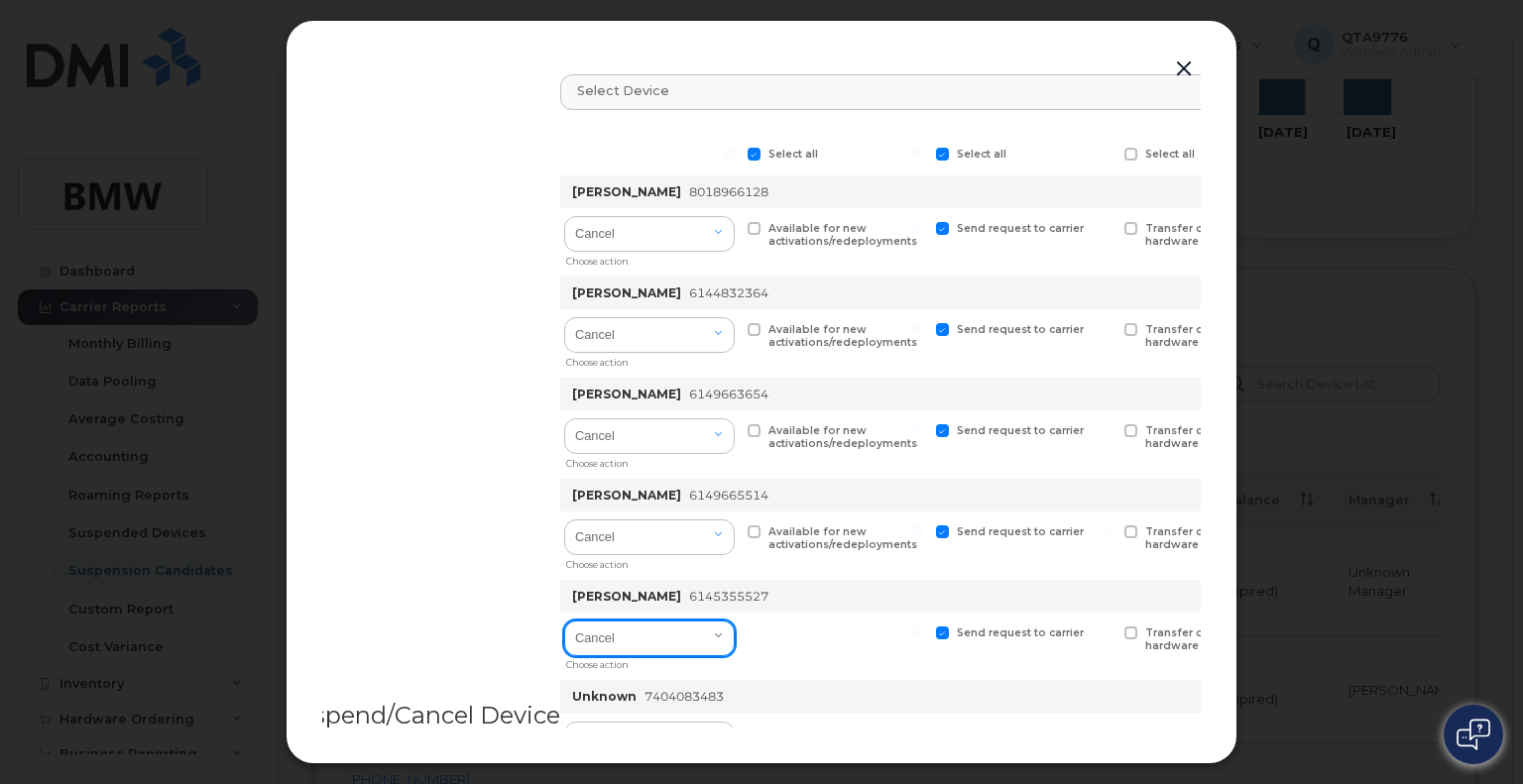 click on "Cancel Suspend - Reduced Rate Suspend - Full Rate Suspend - Lost Device/Stolen Reactivate" at bounding box center (649, 638) 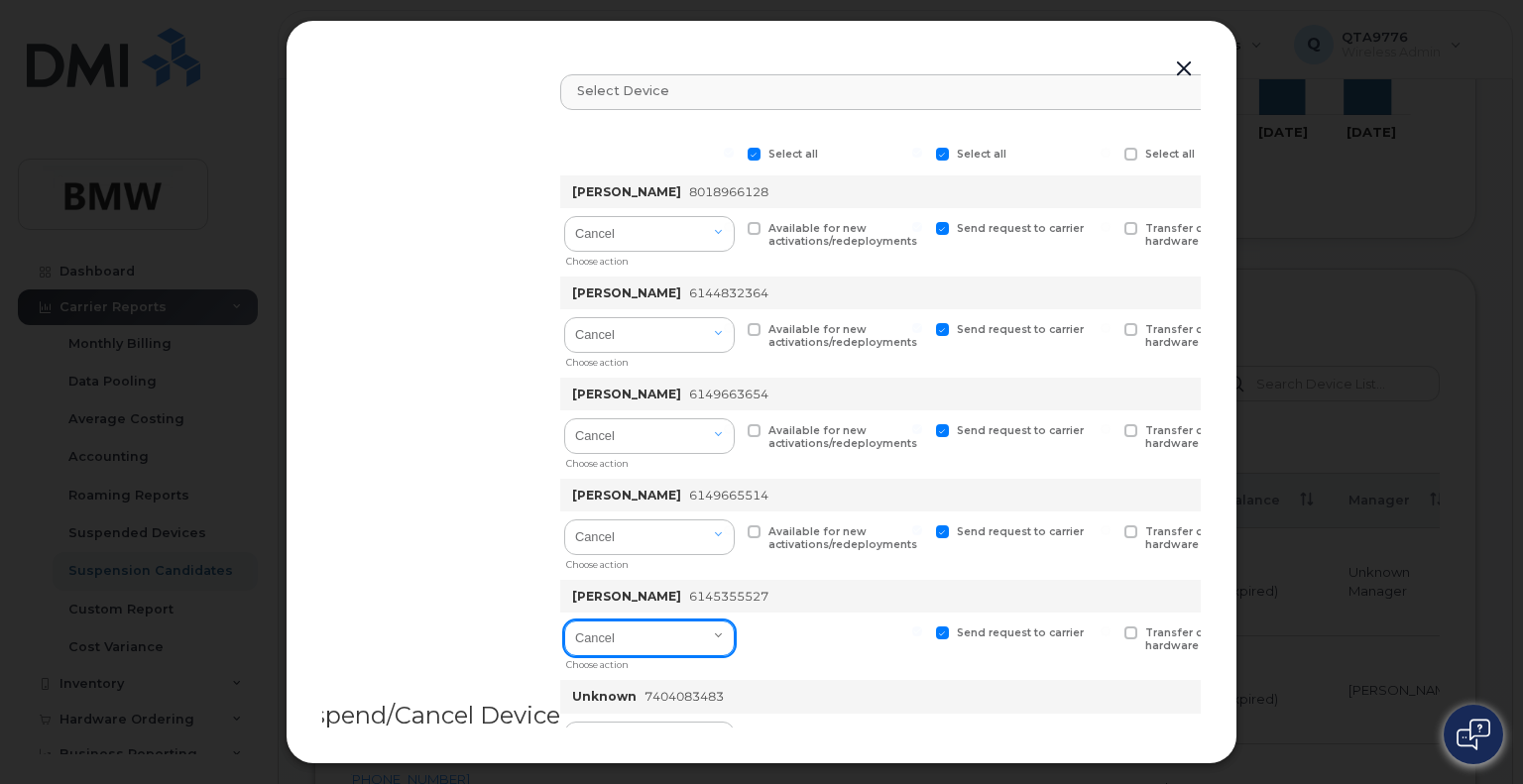 select on "[object Object]" 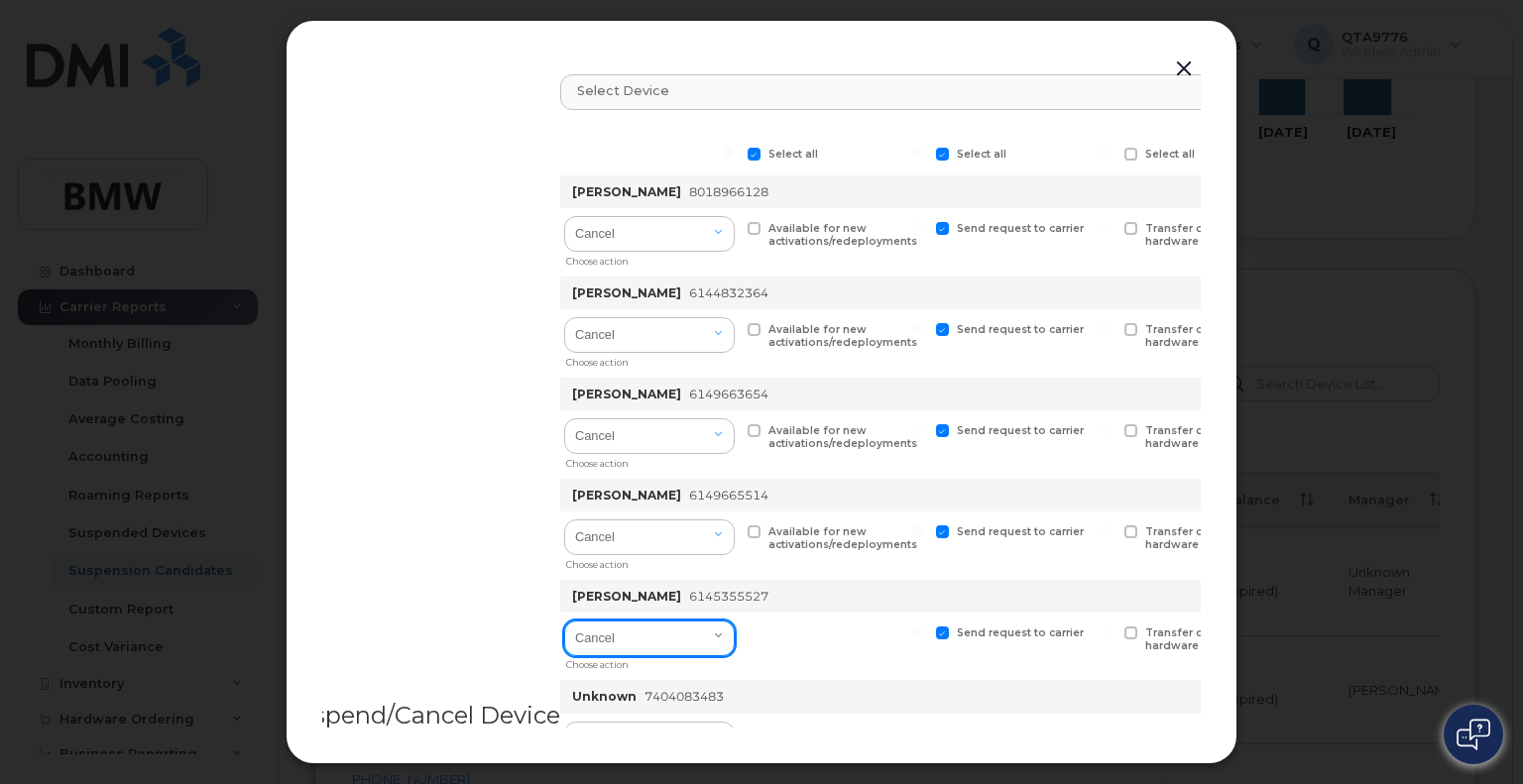 click on "Cancel Suspend - Reduced Rate Suspend - Full Rate Suspend - Lost Device/Stolen Reactivate" at bounding box center [649, 638] 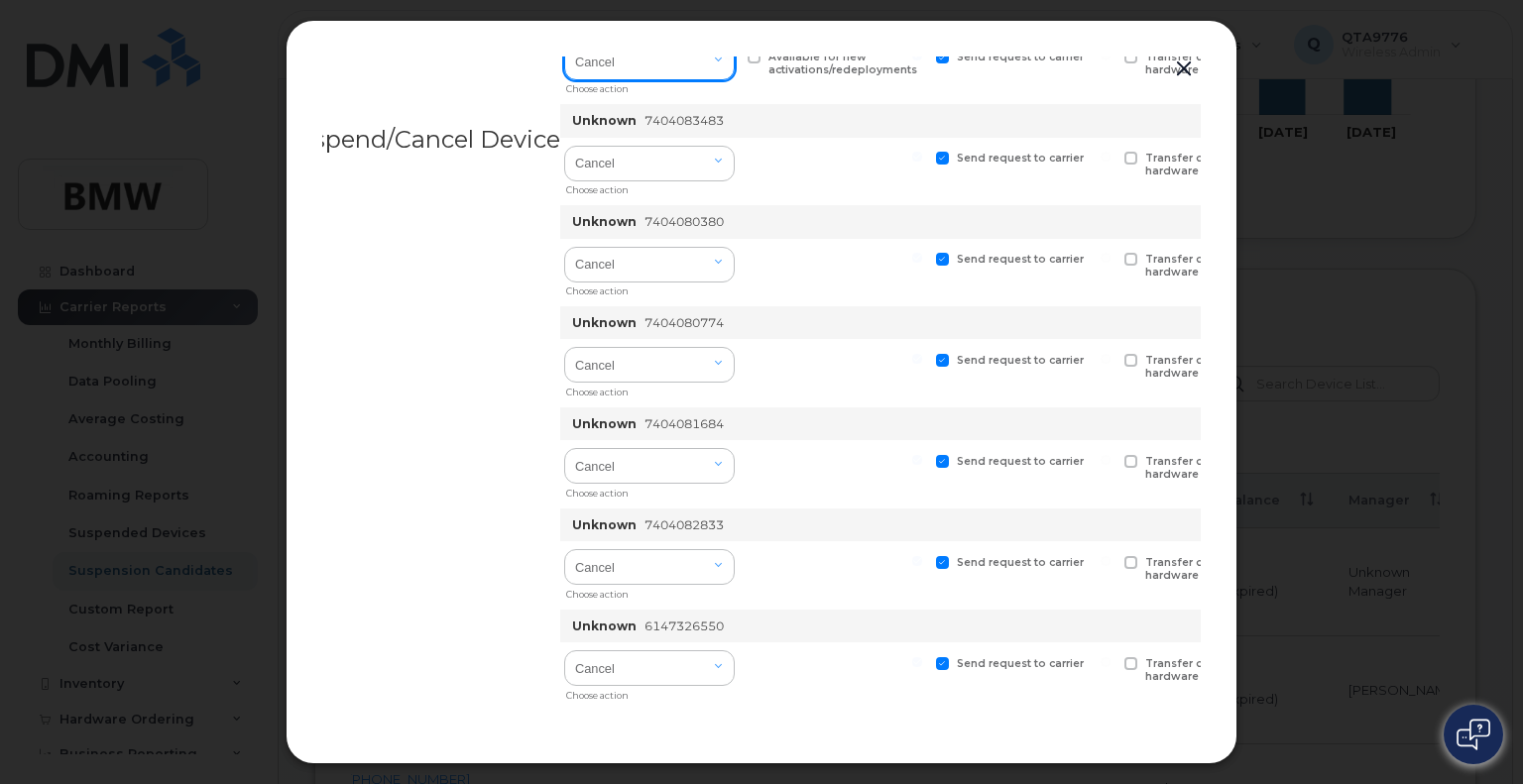 scroll, scrollTop: 577, scrollLeft: 40, axis: both 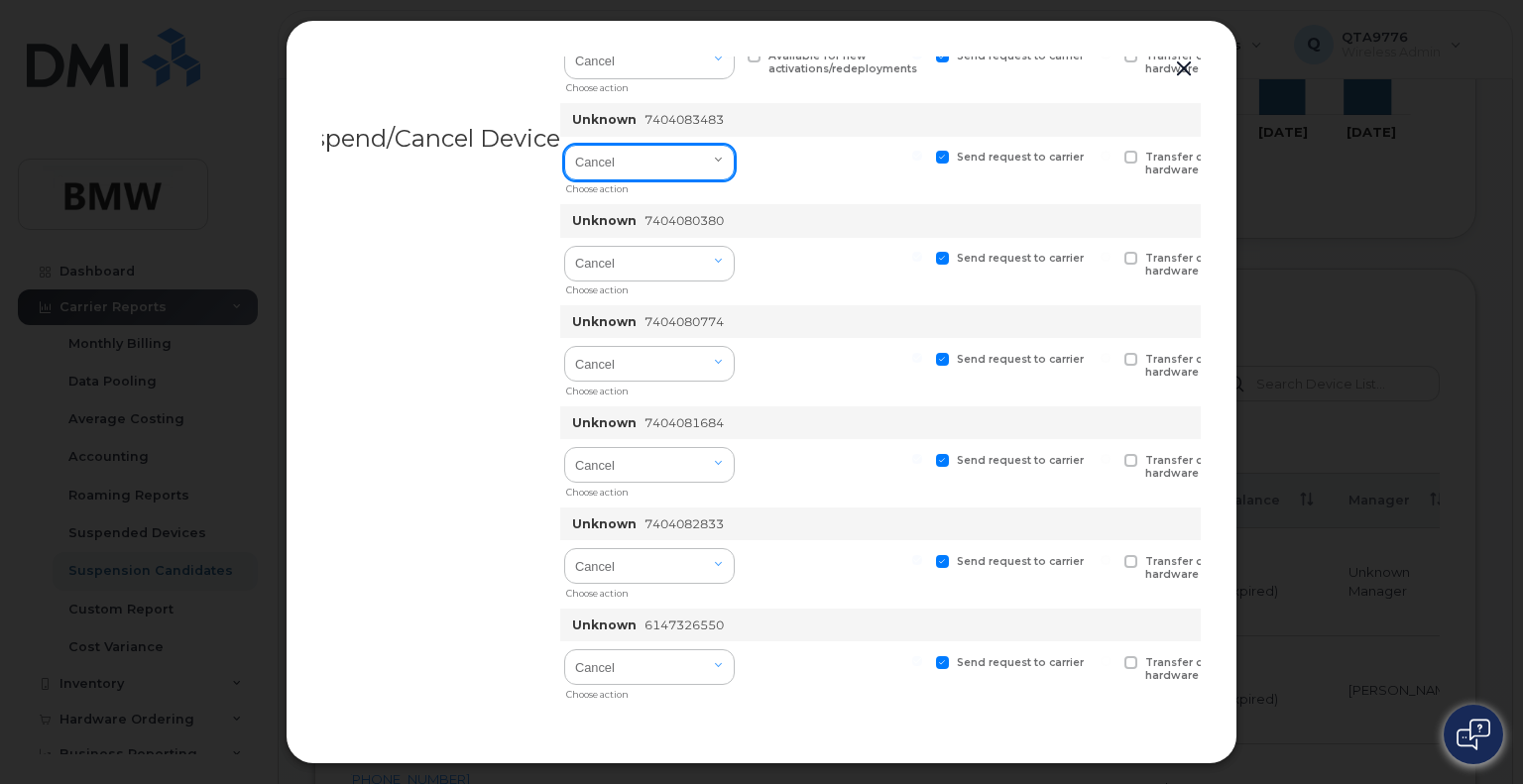 click on "Cancel Suspend - Reduced Rate Suspend - Full Rate Suspend - Lost Device/Stolen Reactivate" at bounding box center (649, 163) 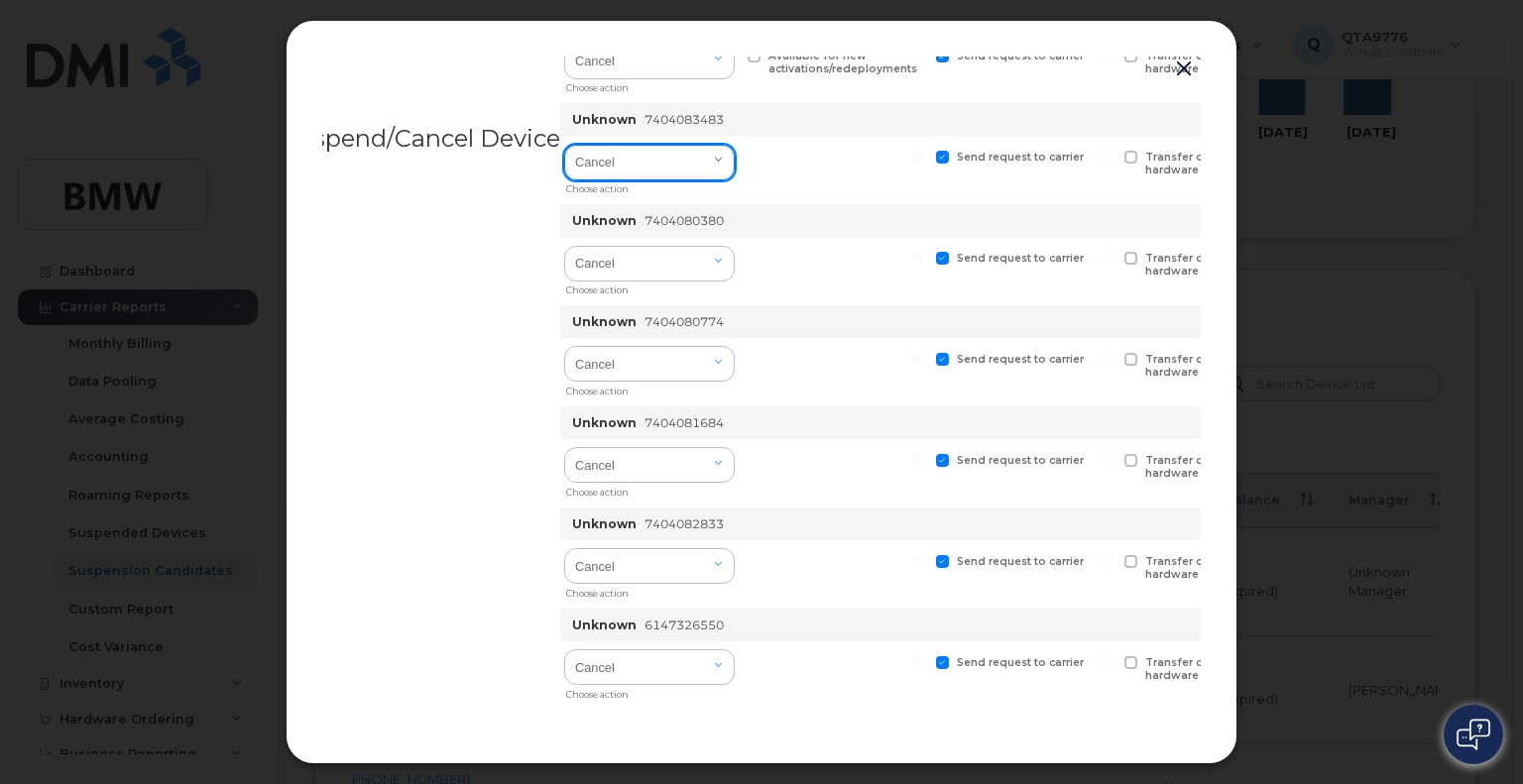 select on "[object Object]" 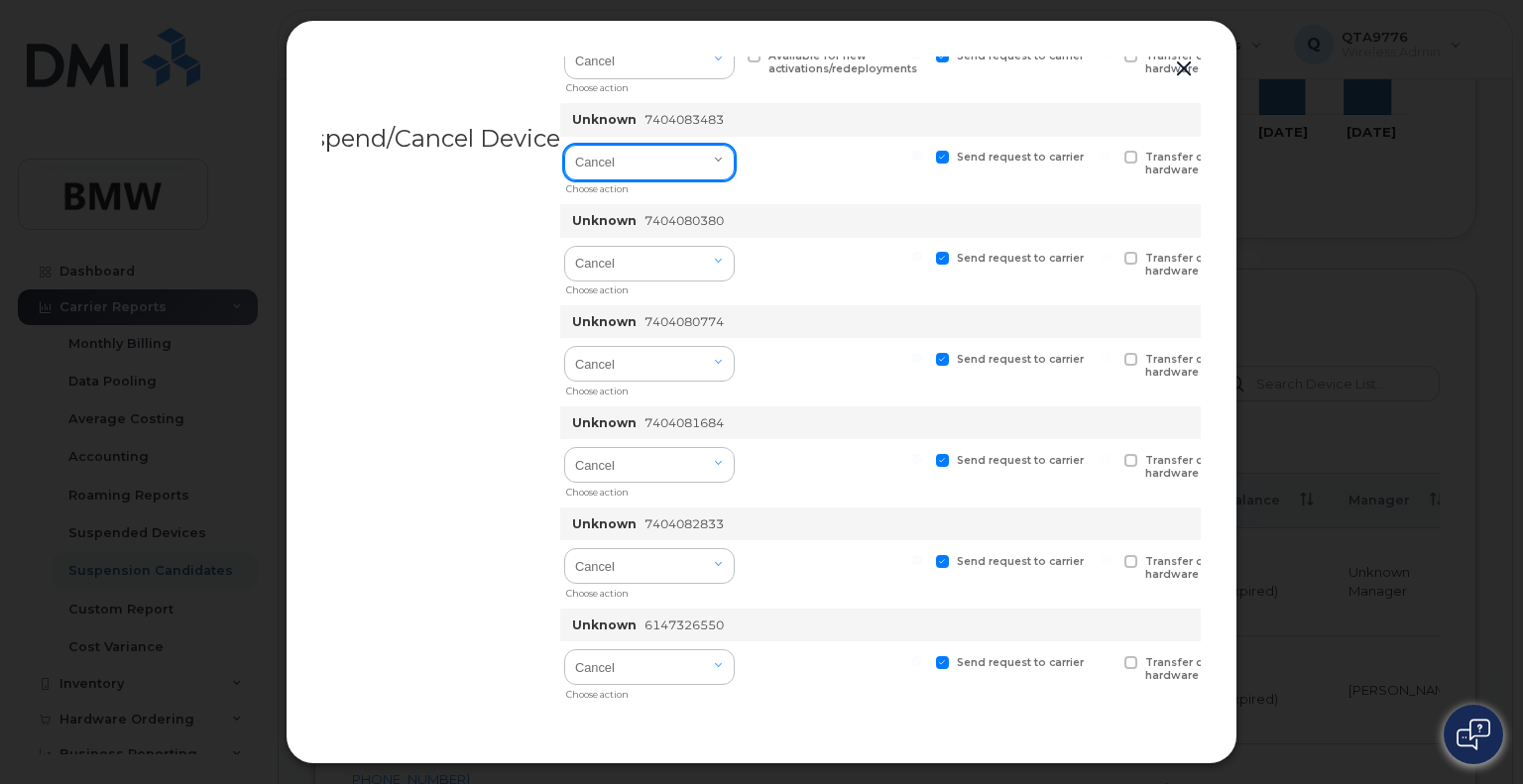 click on "Cancel Suspend - Reduced Rate Suspend - Full Rate Suspend - Lost Device/Stolen Reactivate" at bounding box center (649, 163) 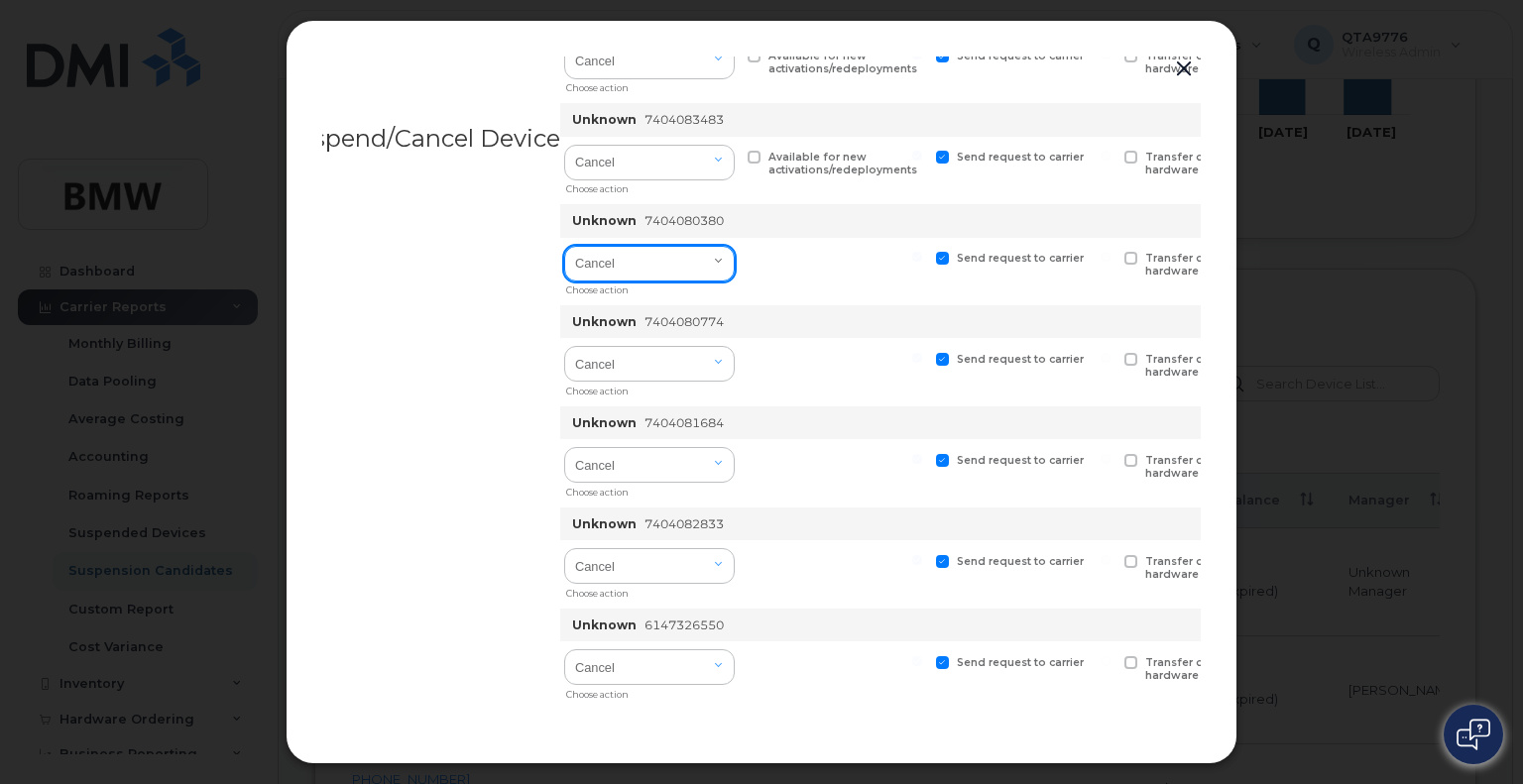 click on "Cancel Suspend - Reduced Rate Suspend - Full Rate Suspend - Lost Device/Stolen Reactivate" at bounding box center [649, 264] 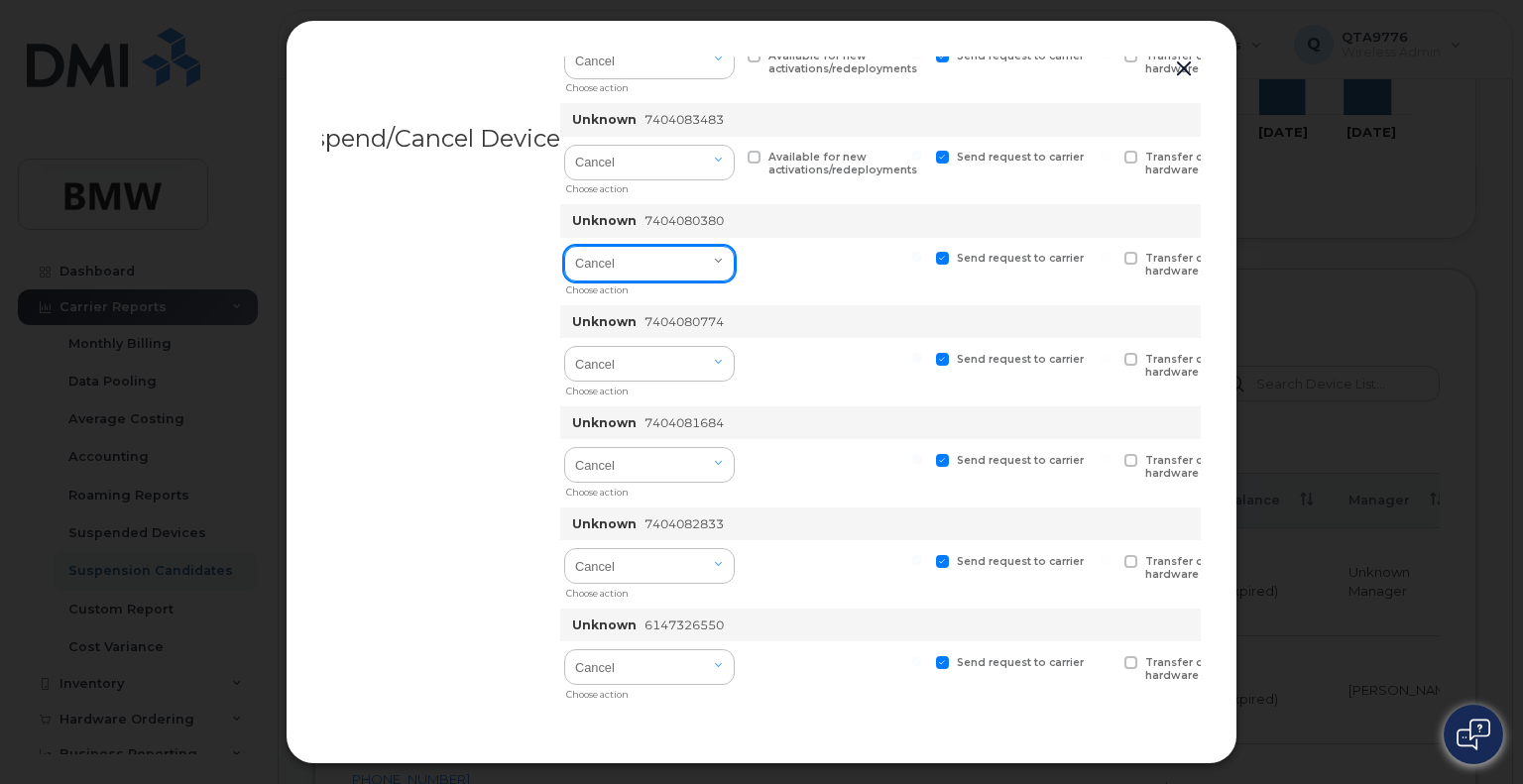 select on "[object Object]" 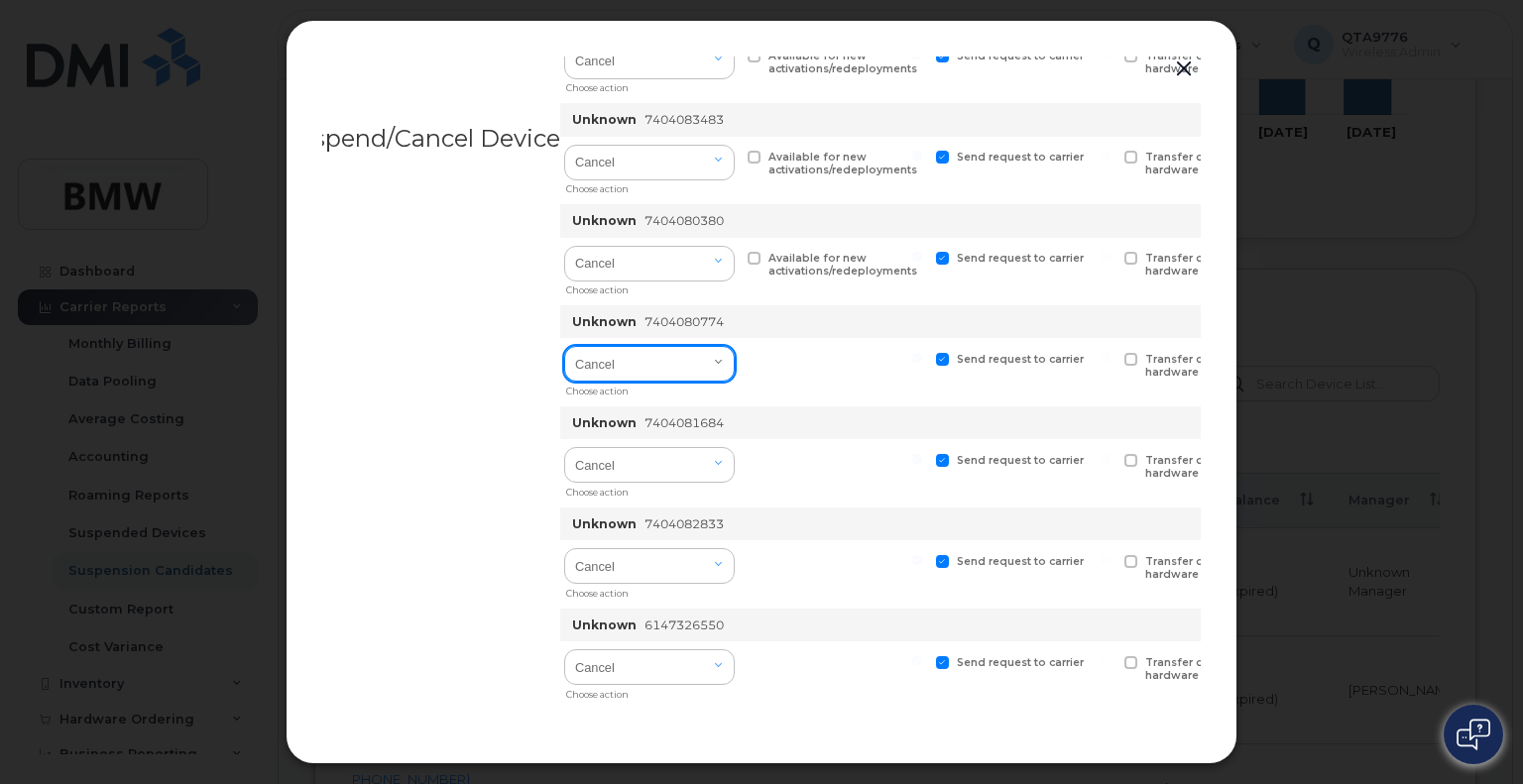 click on "Cancel Suspend - Reduced Rate Suspend - Full Rate Suspend - Lost Device/Stolen Reactivate" at bounding box center (649, 364) 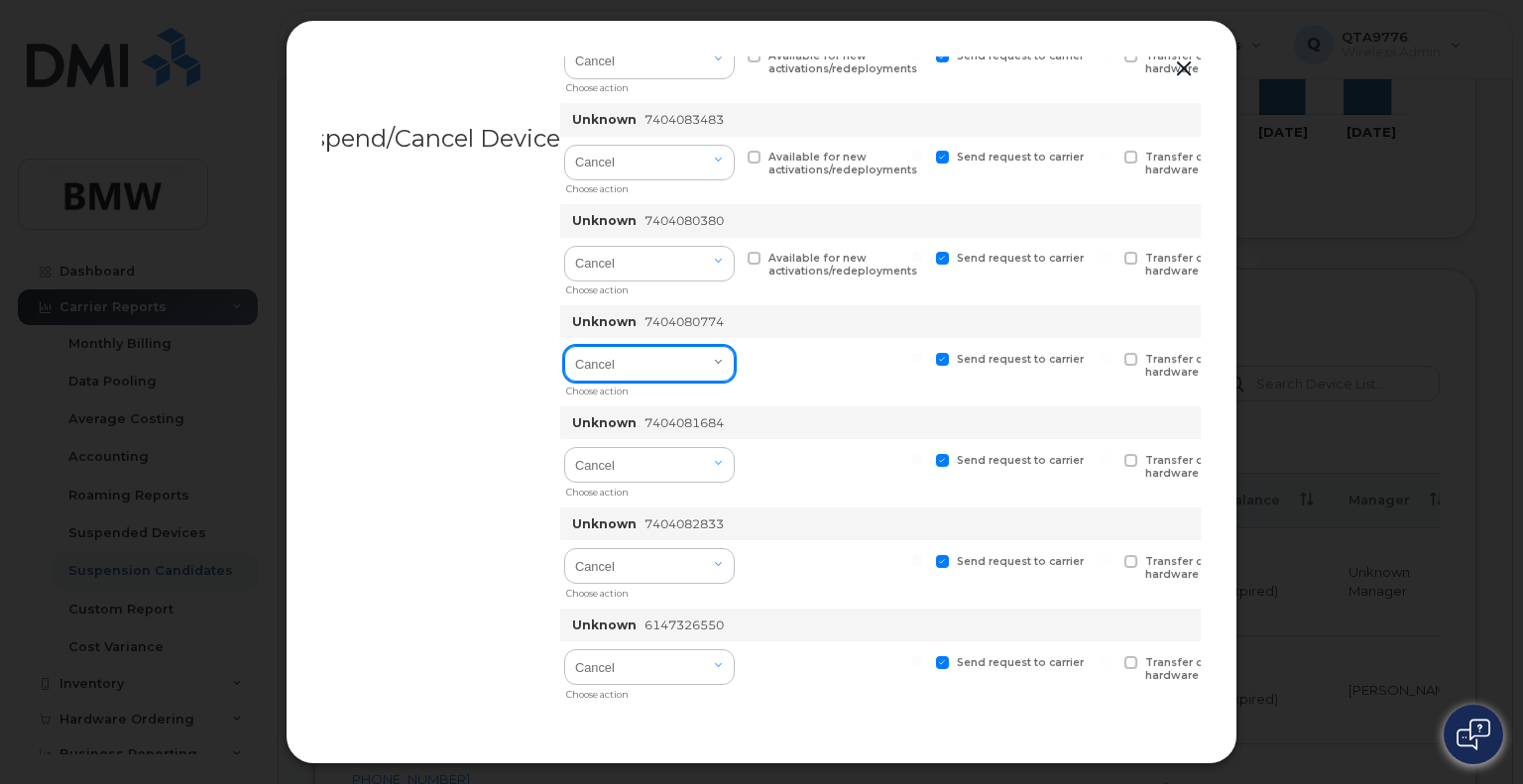 select on "[object Object]" 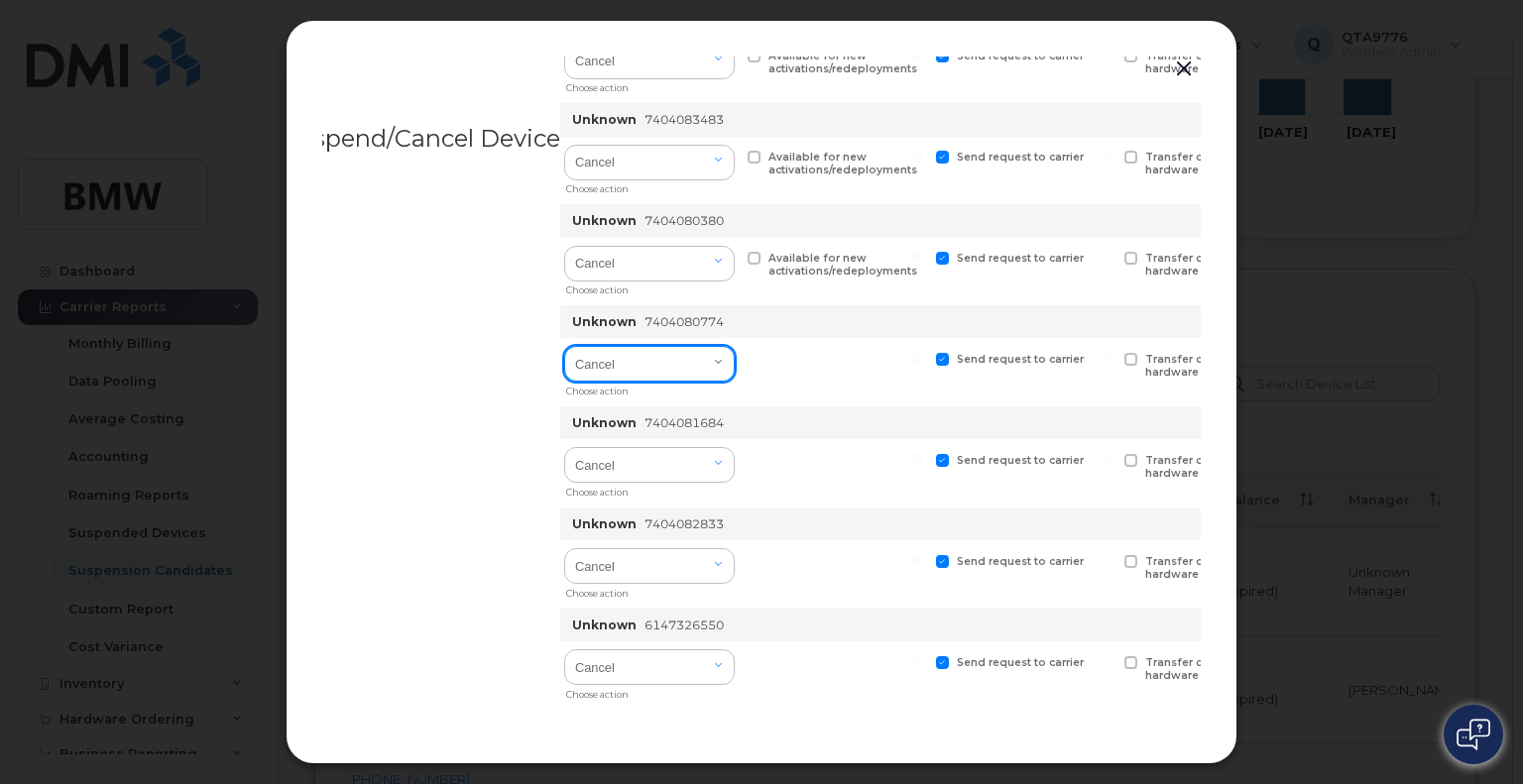 click on "Cancel Suspend - Reduced Rate Suspend - Full Rate Suspend - Lost Device/Stolen Reactivate" at bounding box center [649, 364] 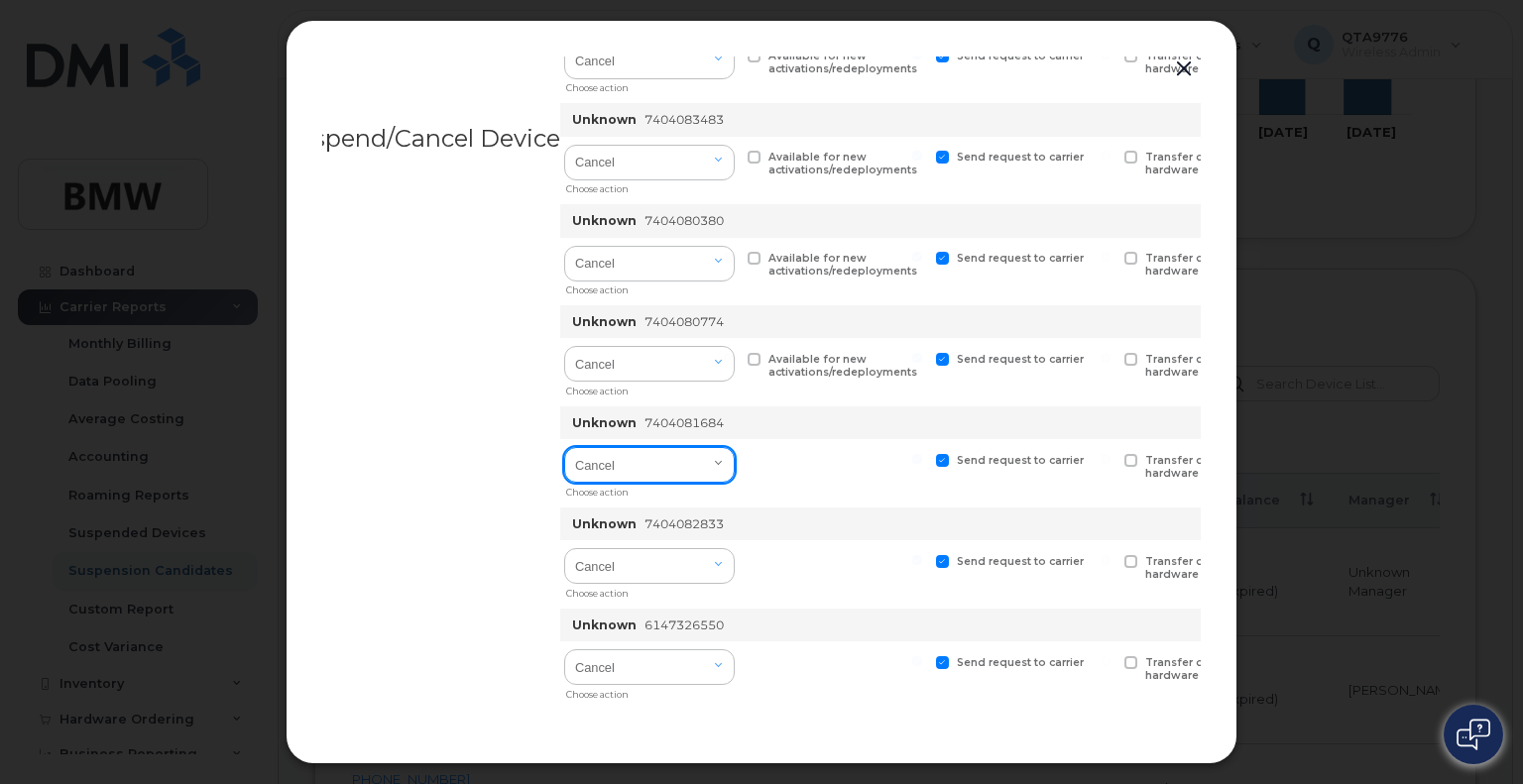 click on "Cancel Suspend - Reduced Rate Suspend - Full Rate Suspend - Lost Device/Stolen Reactivate" at bounding box center (649, 465) 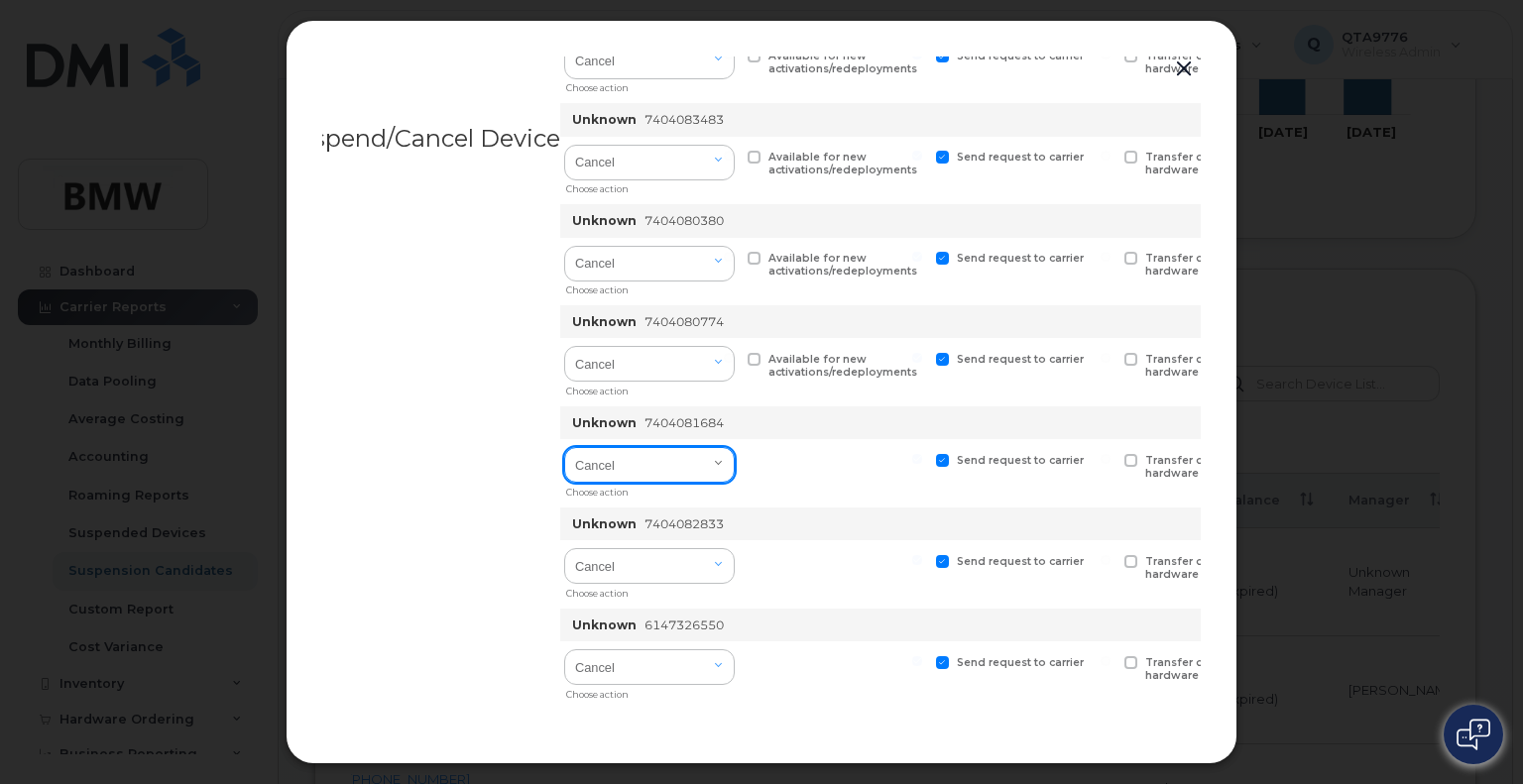 select on "[object Object]" 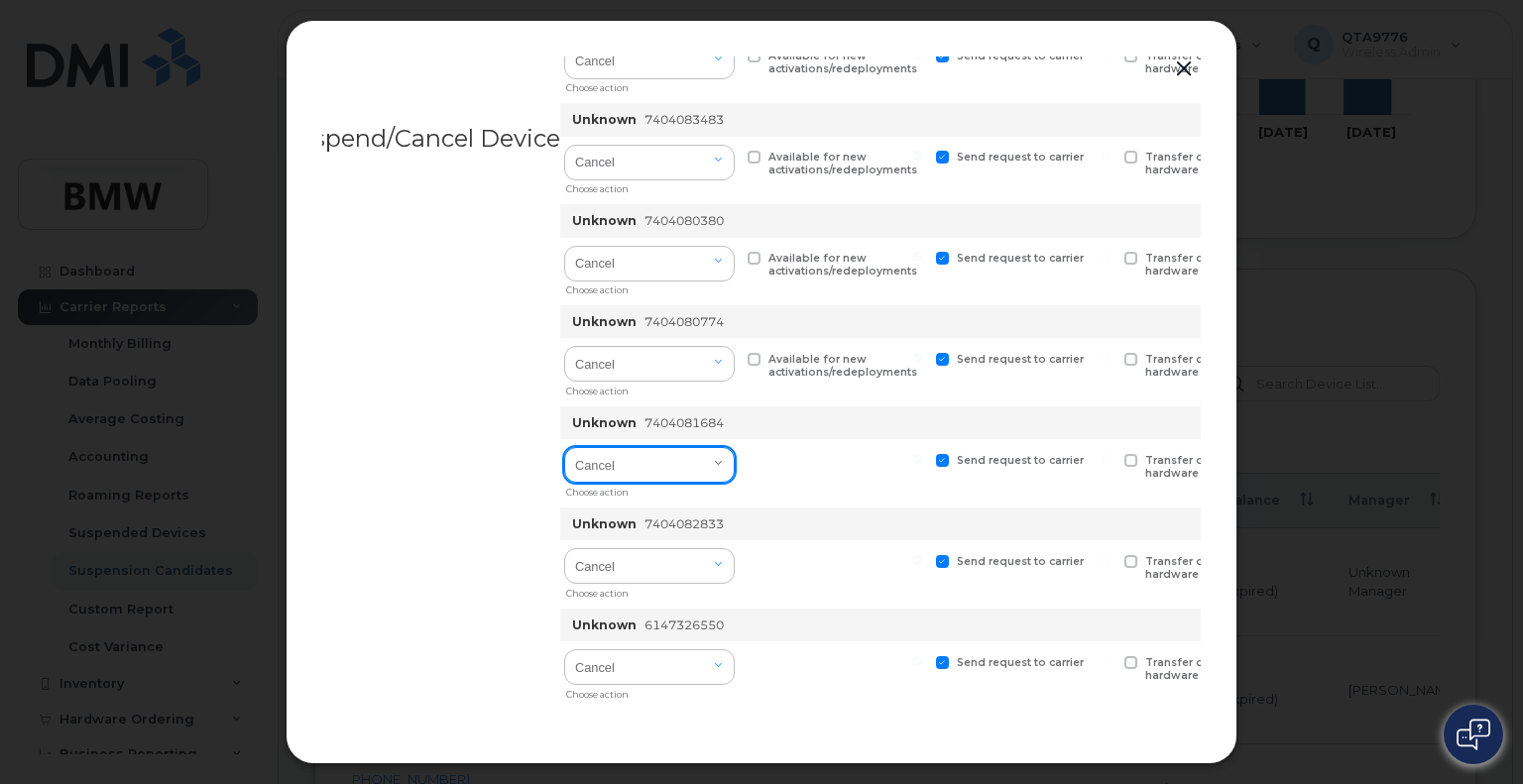 click on "Cancel Suspend - Reduced Rate Suspend - Full Rate Suspend - Lost Device/Stolen Reactivate" at bounding box center (649, 465) 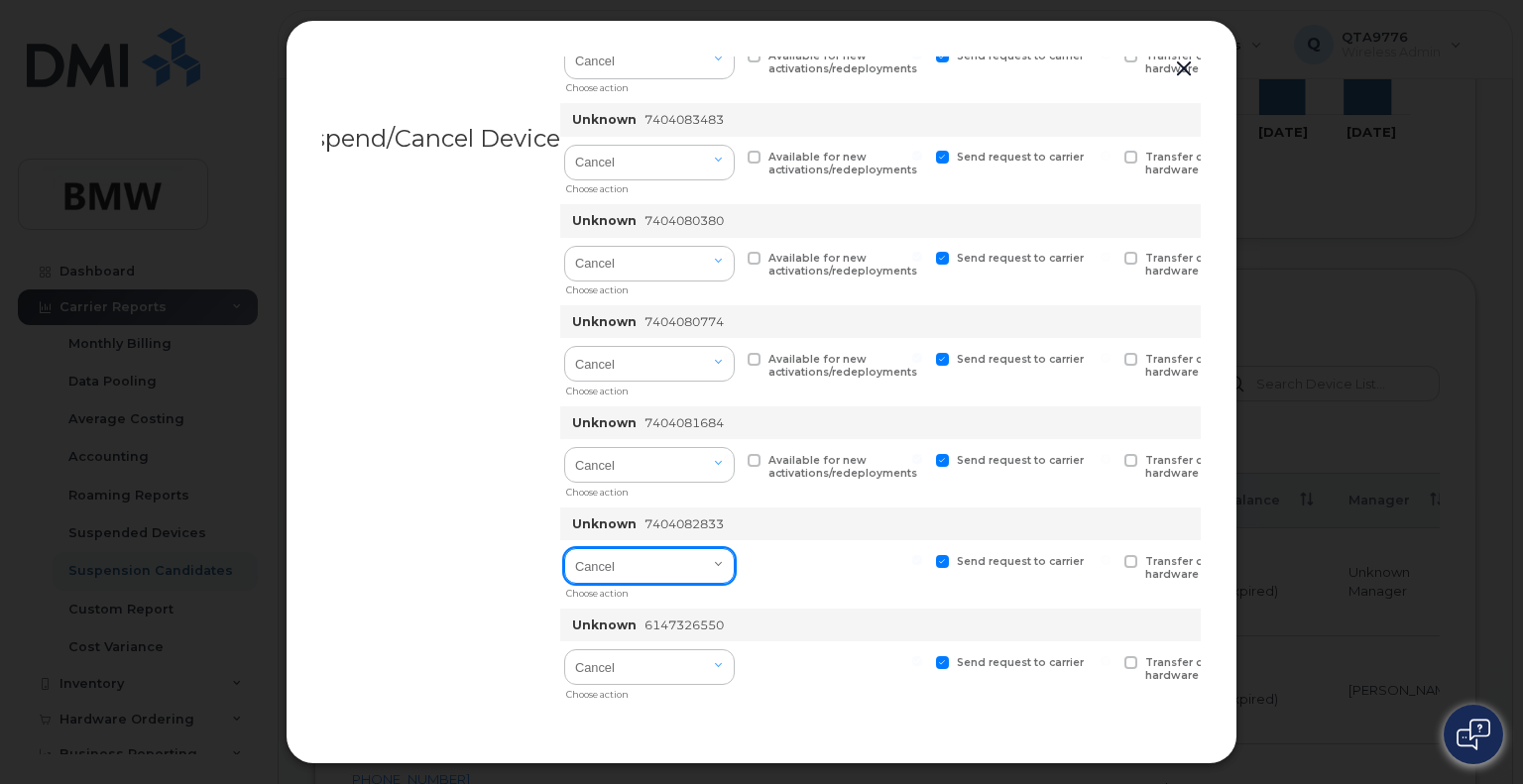 click on "Cancel Suspend - Reduced Rate Suspend - Full Rate Suspend - Lost Device/Stolen Reactivate" at bounding box center [649, 566] 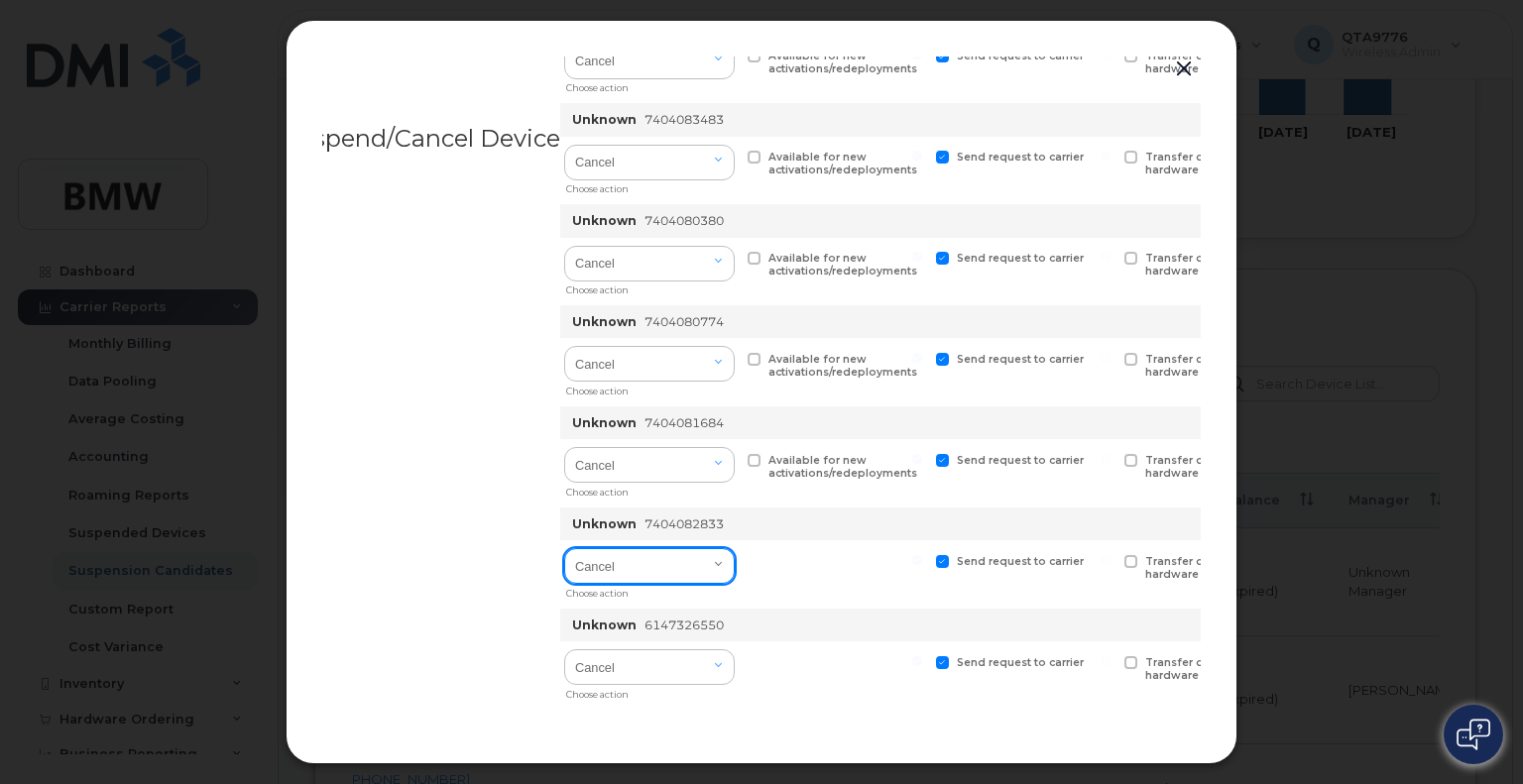 select on "[object Object]" 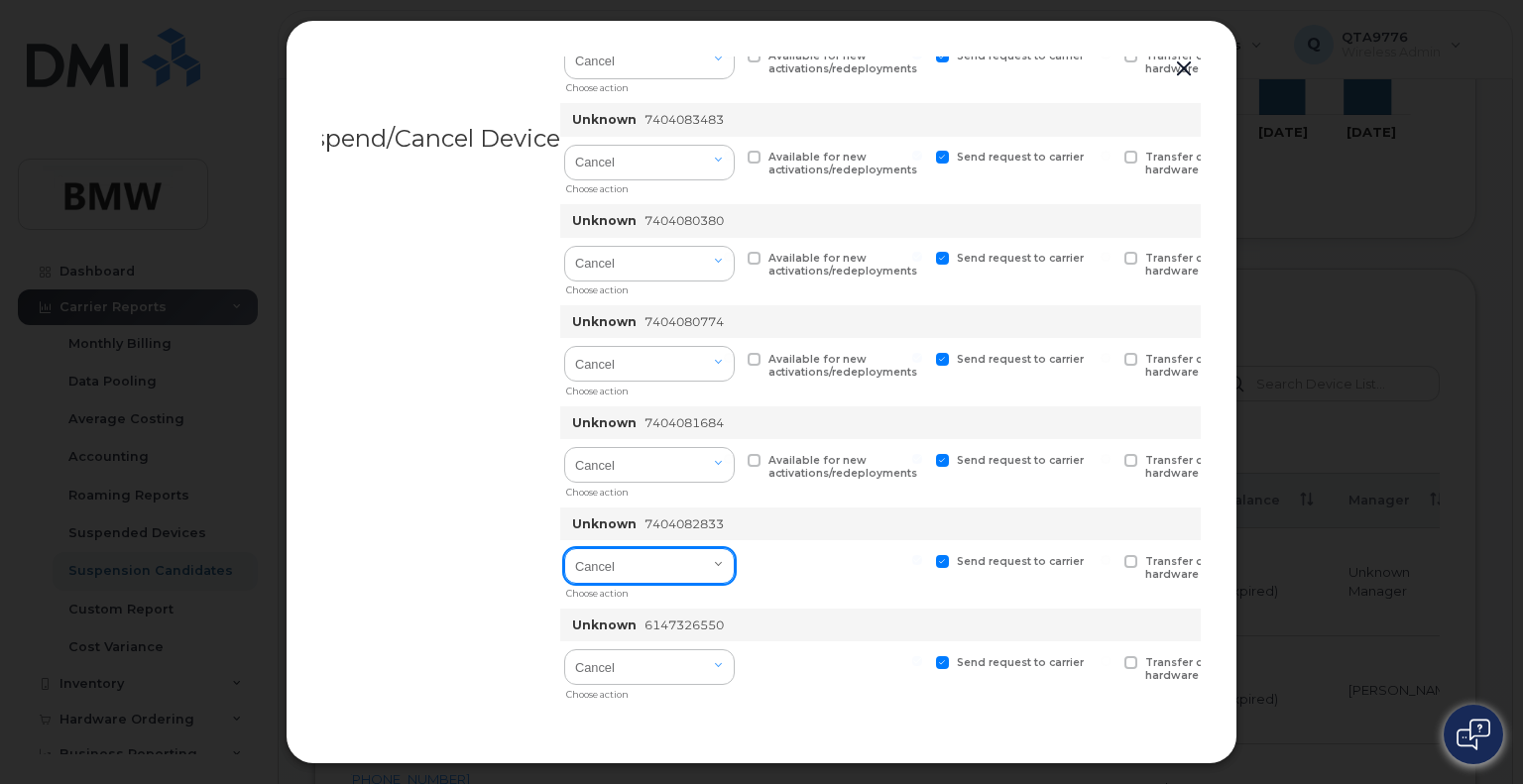 click on "Cancel Suspend - Reduced Rate Suspend - Full Rate Suspend - Lost Device/Stolen Reactivate" at bounding box center [649, 566] 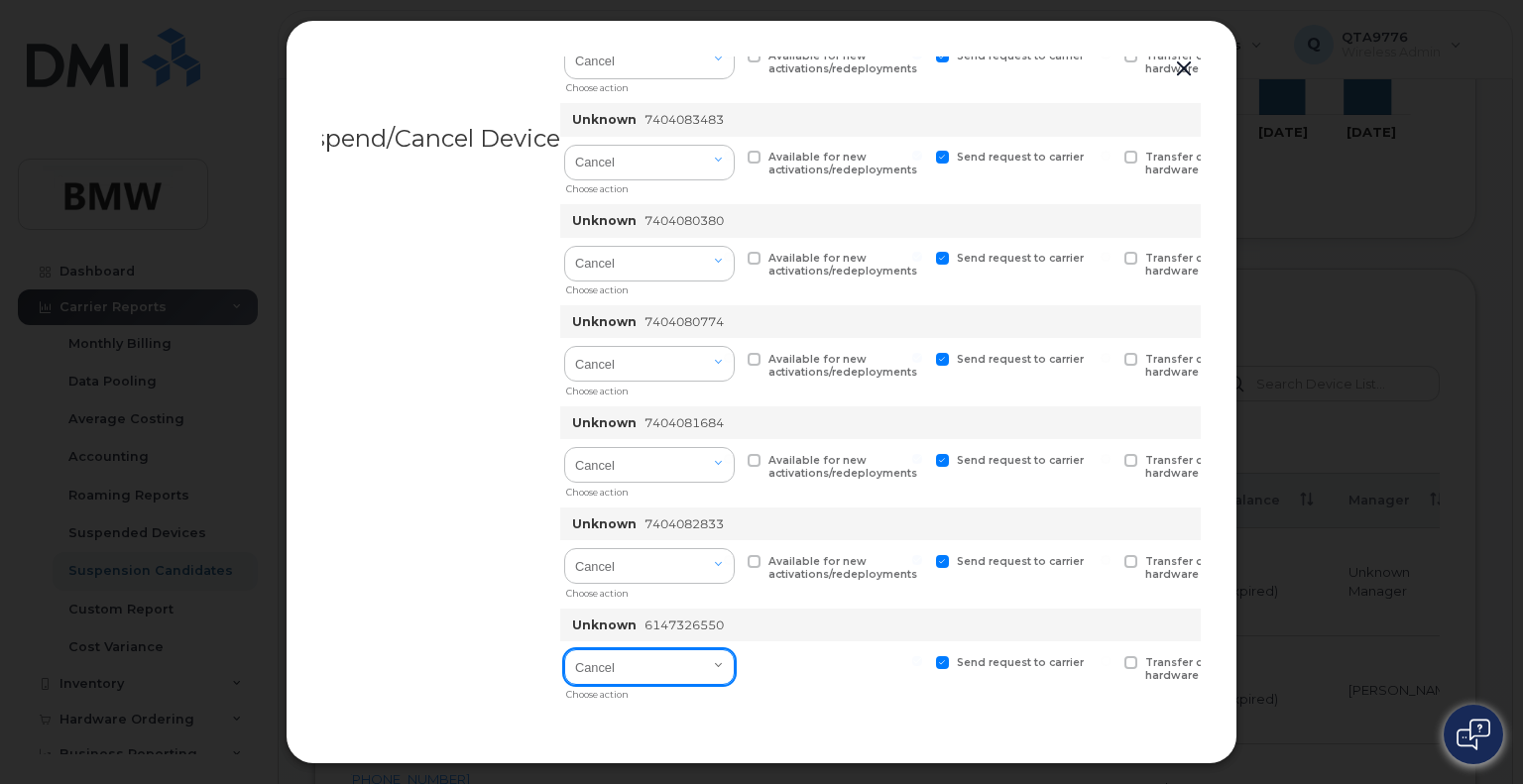 click on "Cancel Suspend - Reduced Rate Suspend - Full Rate Suspend - Lost Device/Stolen Reactivate" at bounding box center (649, 667) 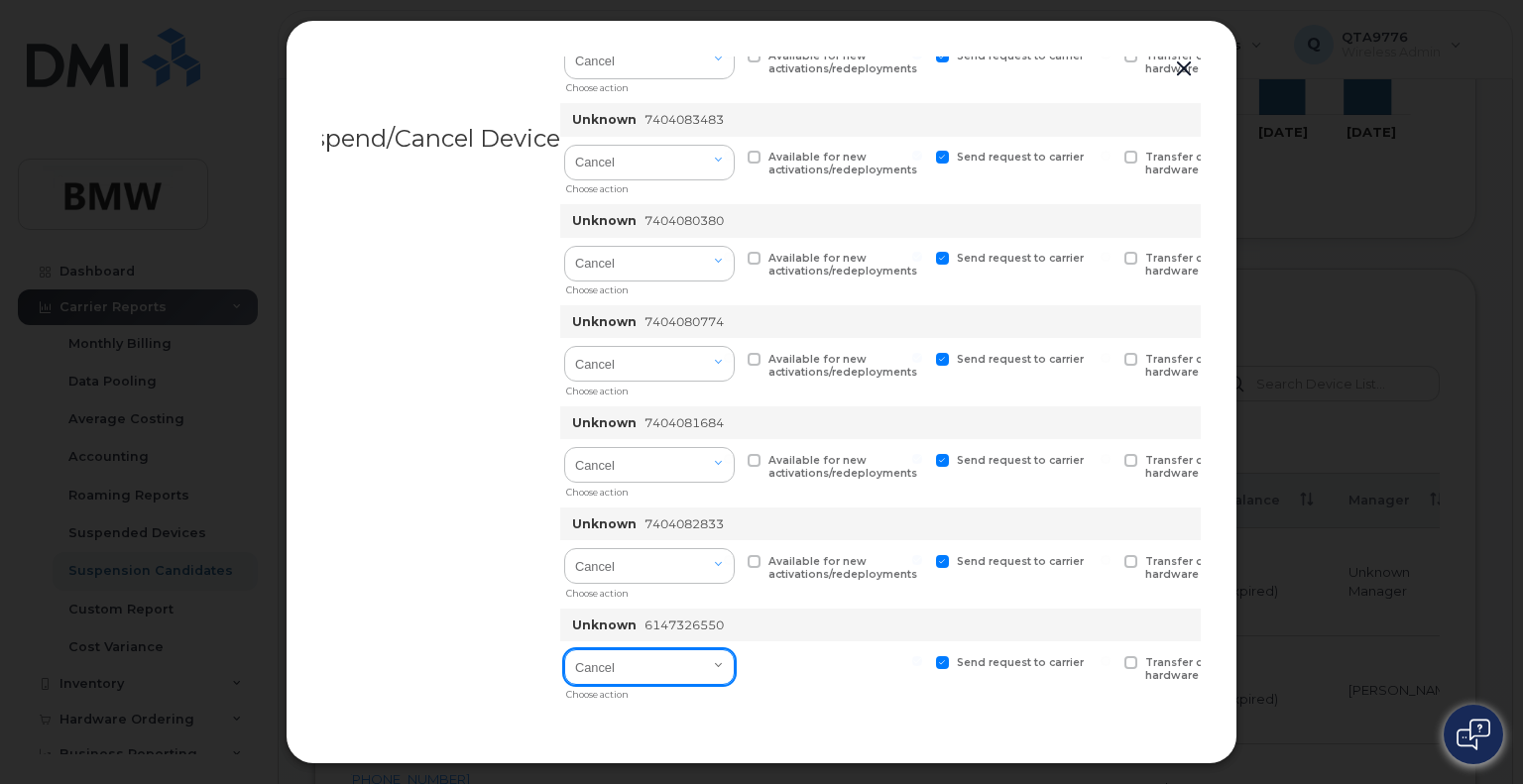 select on "[object Object]" 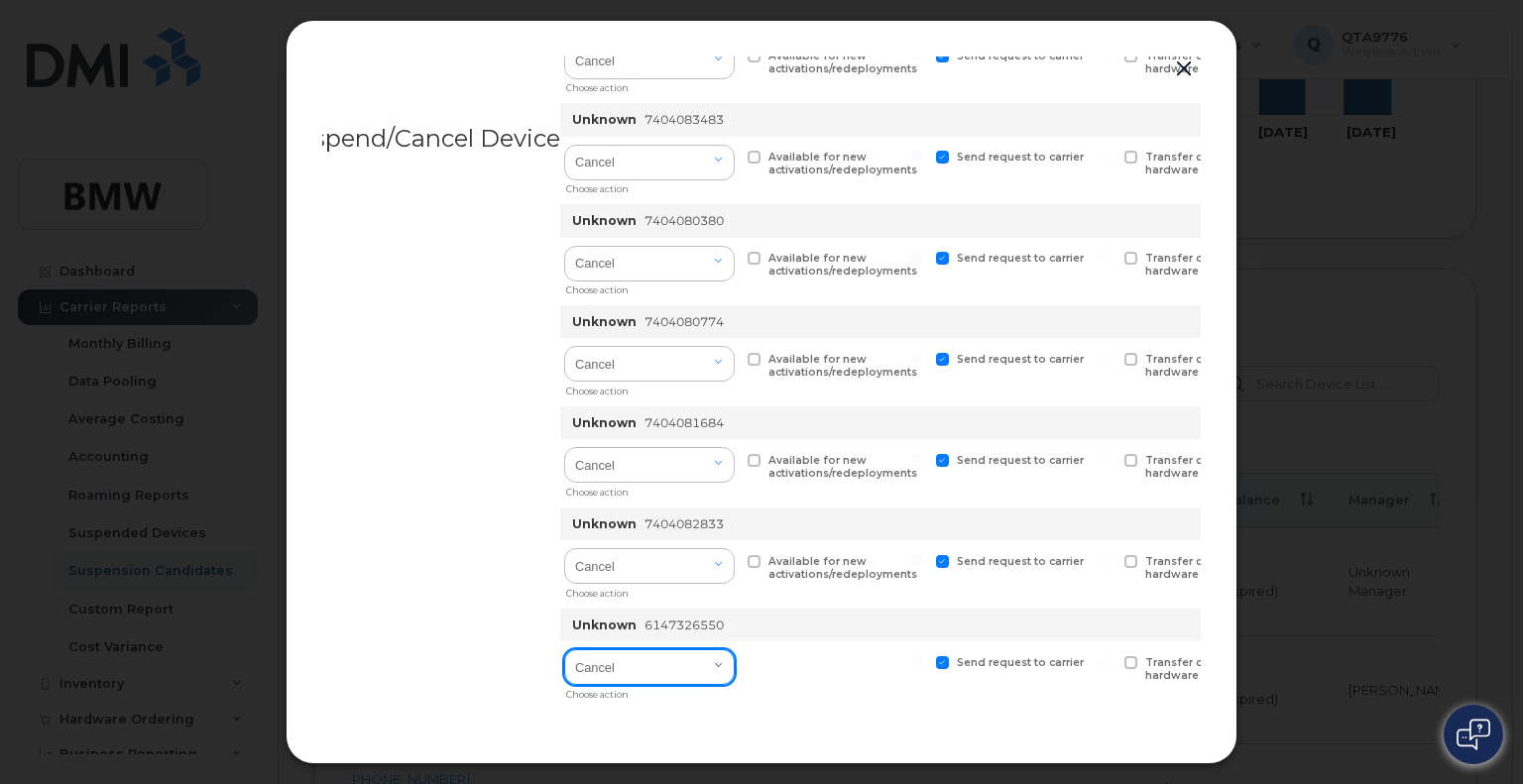 click on "Cancel Suspend - Reduced Rate Suspend - Full Rate Suspend - Lost Device/Stolen Reactivate" at bounding box center (649, 667) 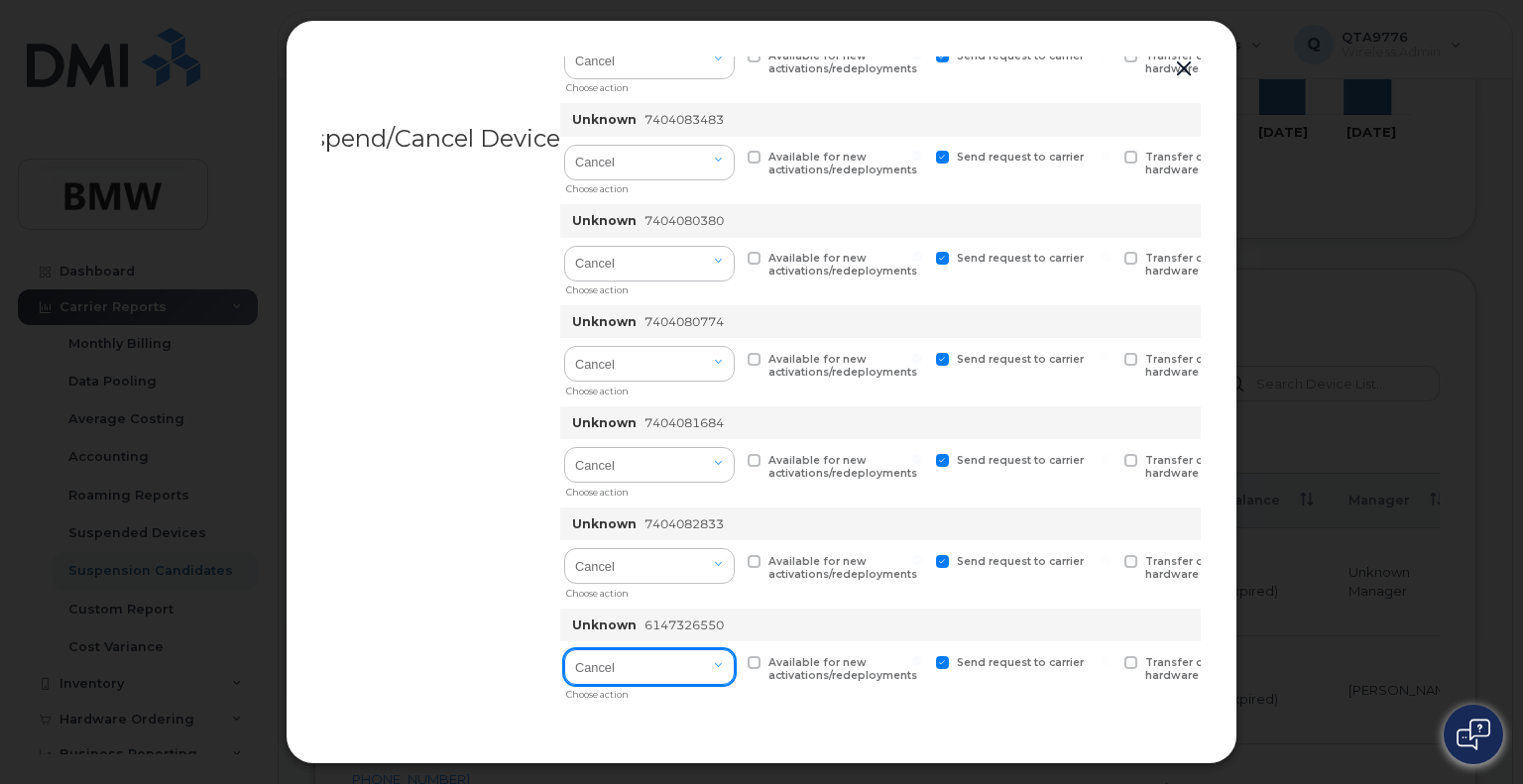 scroll, scrollTop: 651, scrollLeft: 40, axis: both 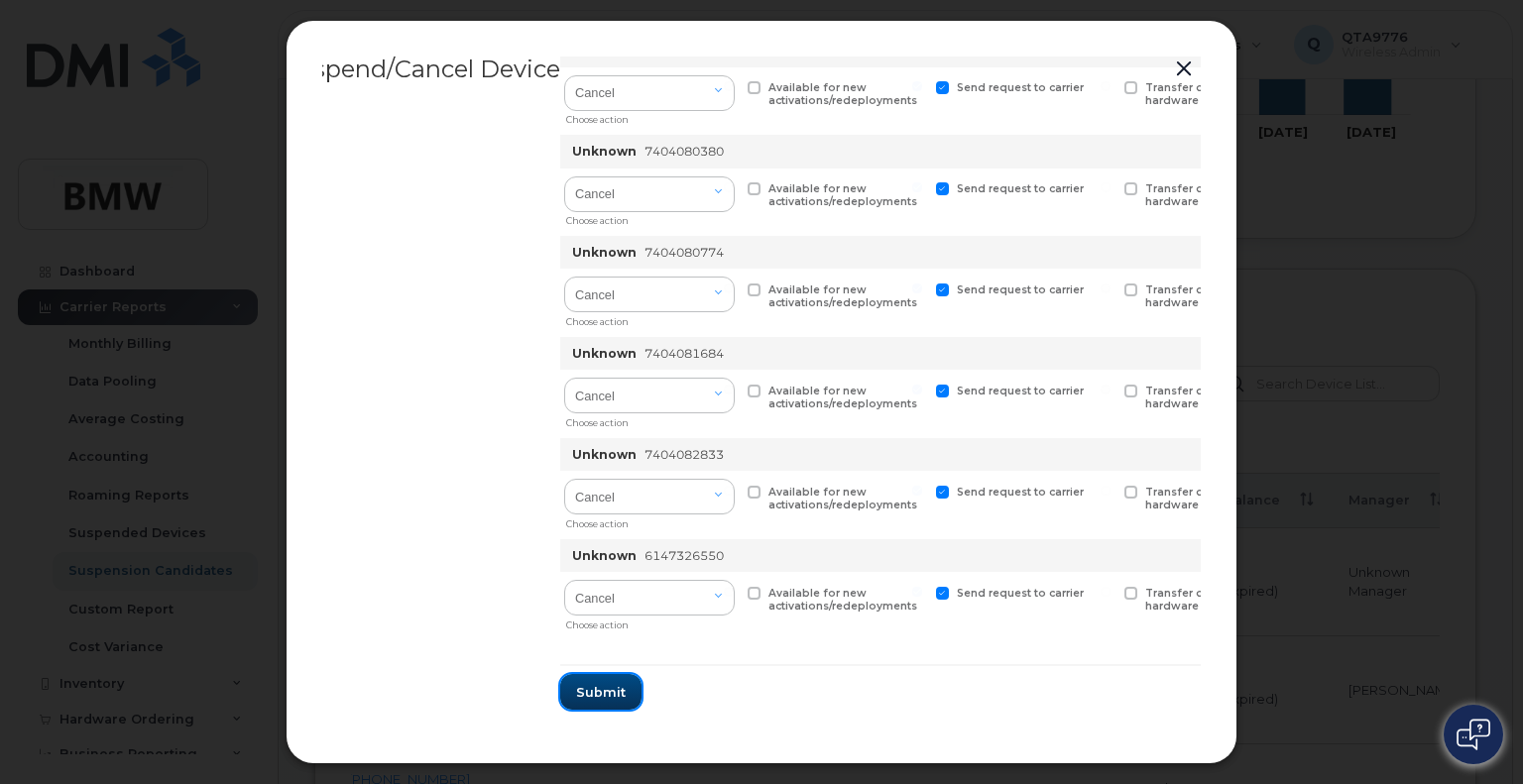 click on "Submit" at bounding box center [601, 692] 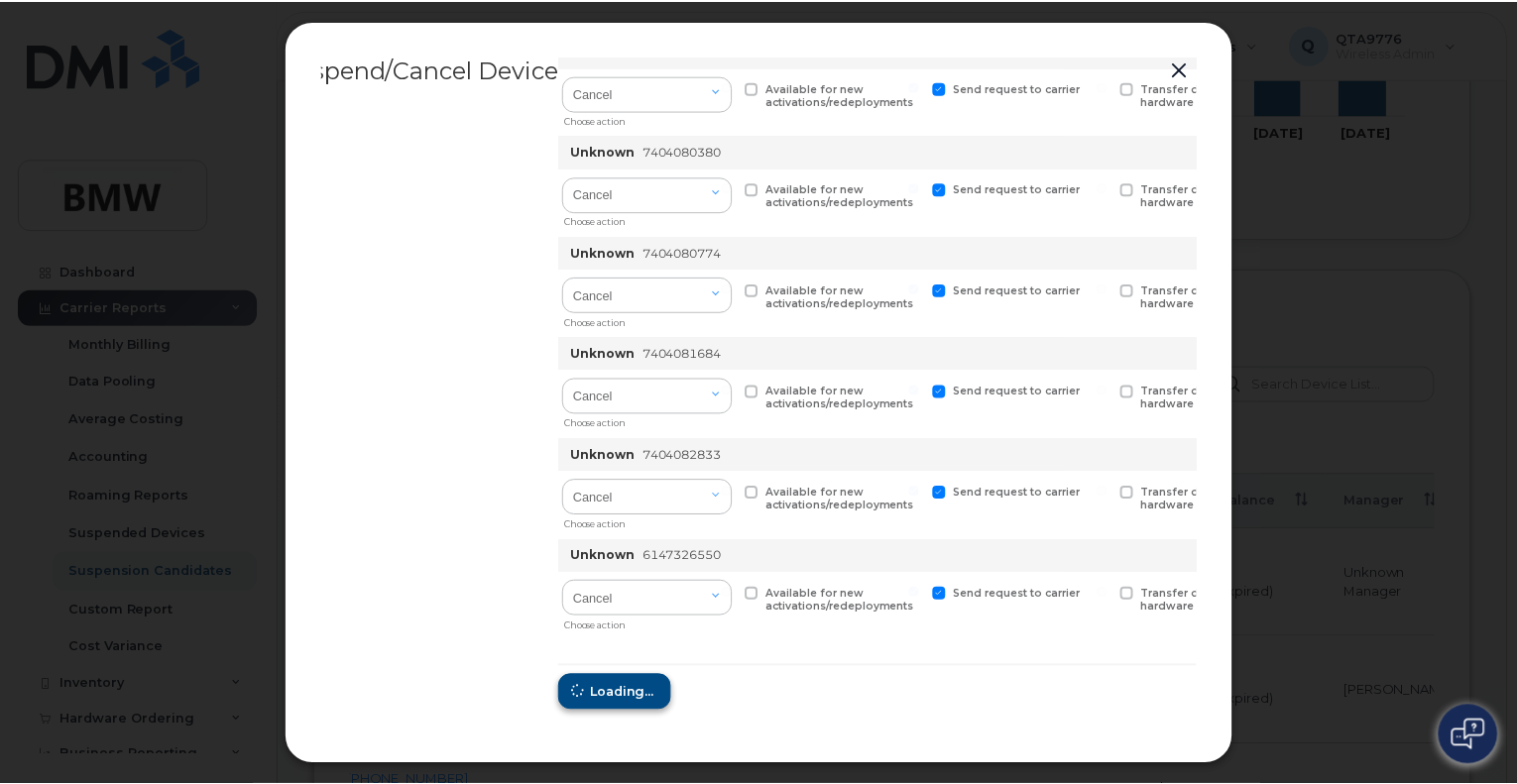 scroll, scrollTop: 0, scrollLeft: 0, axis: both 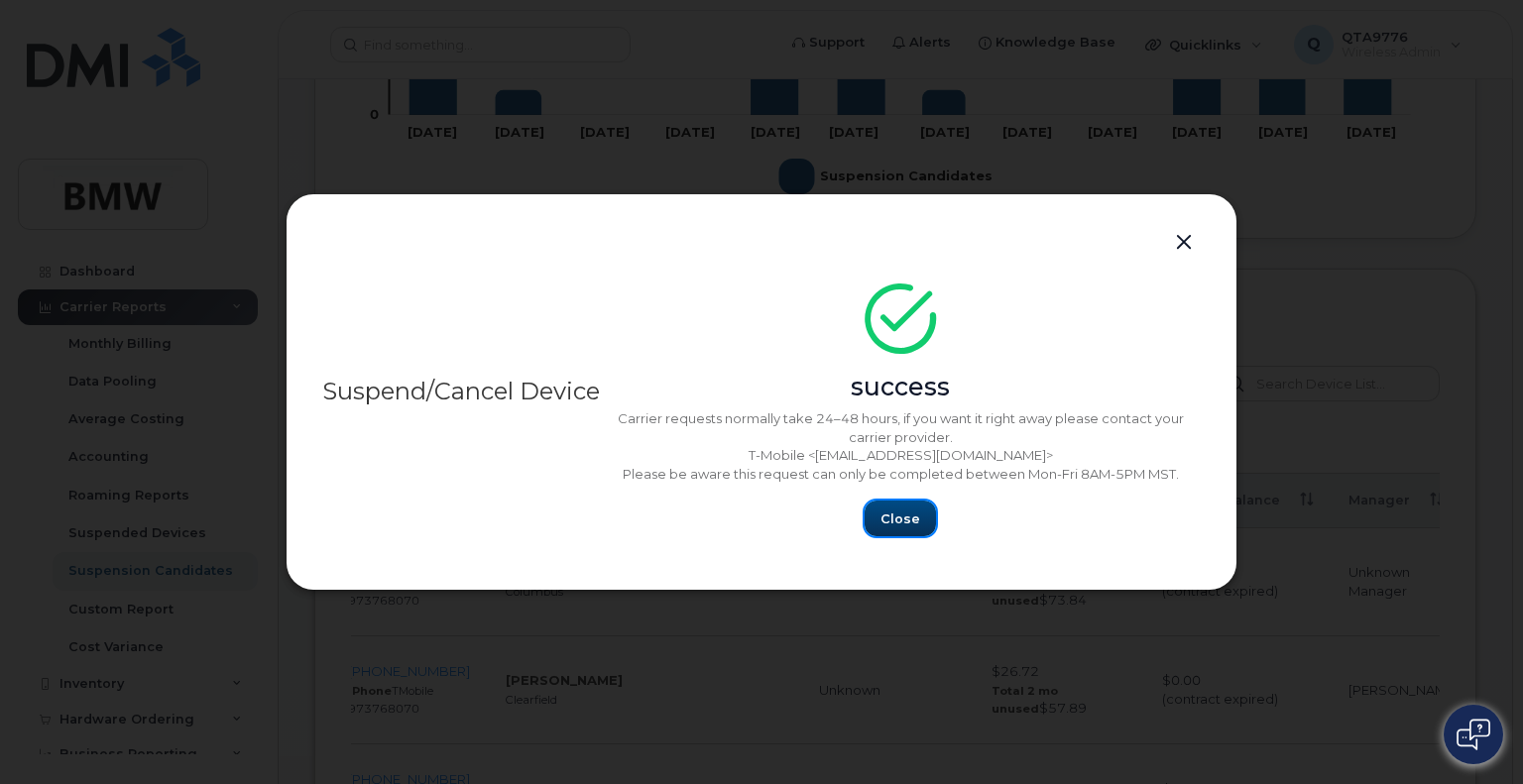 click on "Close" at bounding box center [900, 518] 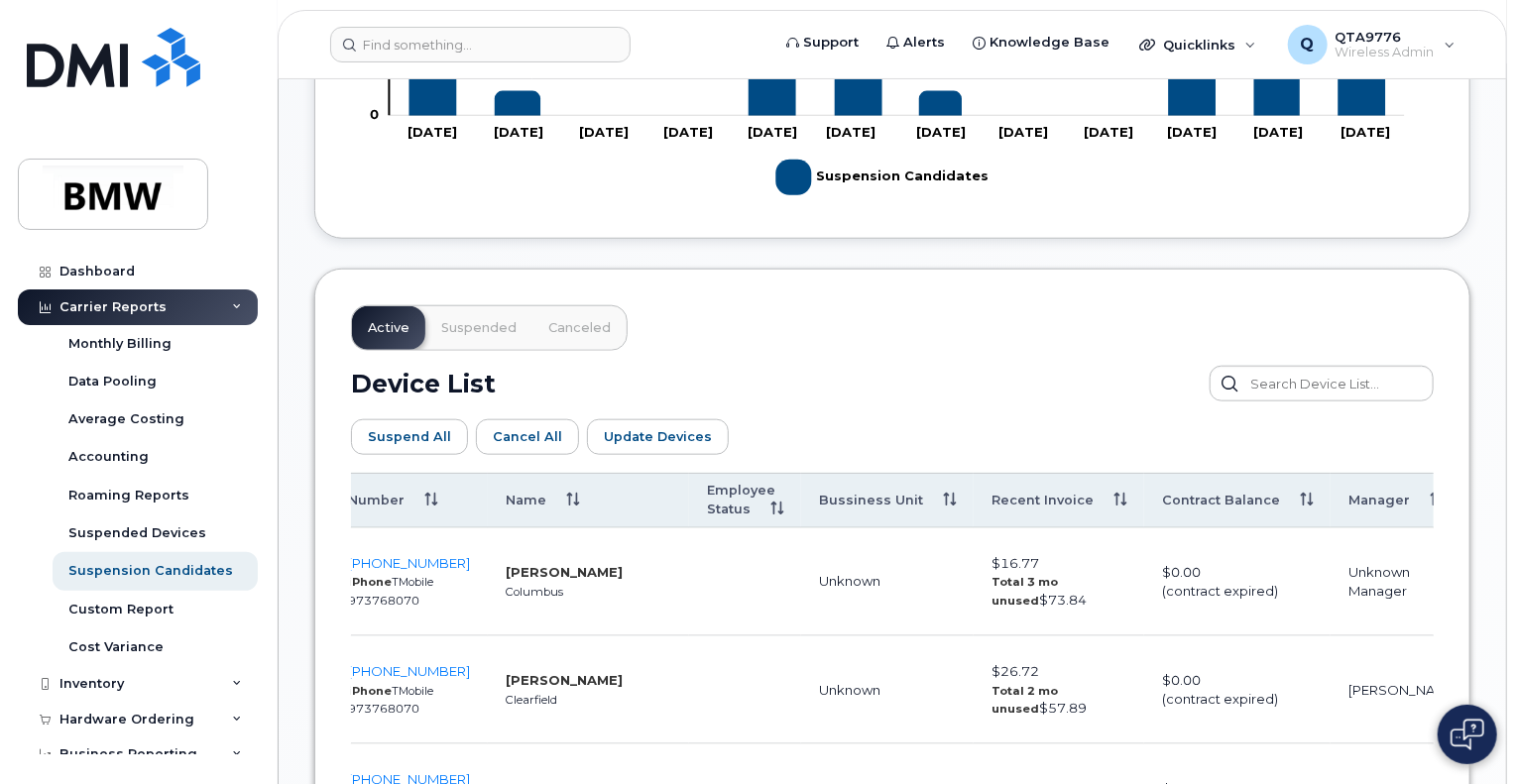 click on "Suspended" 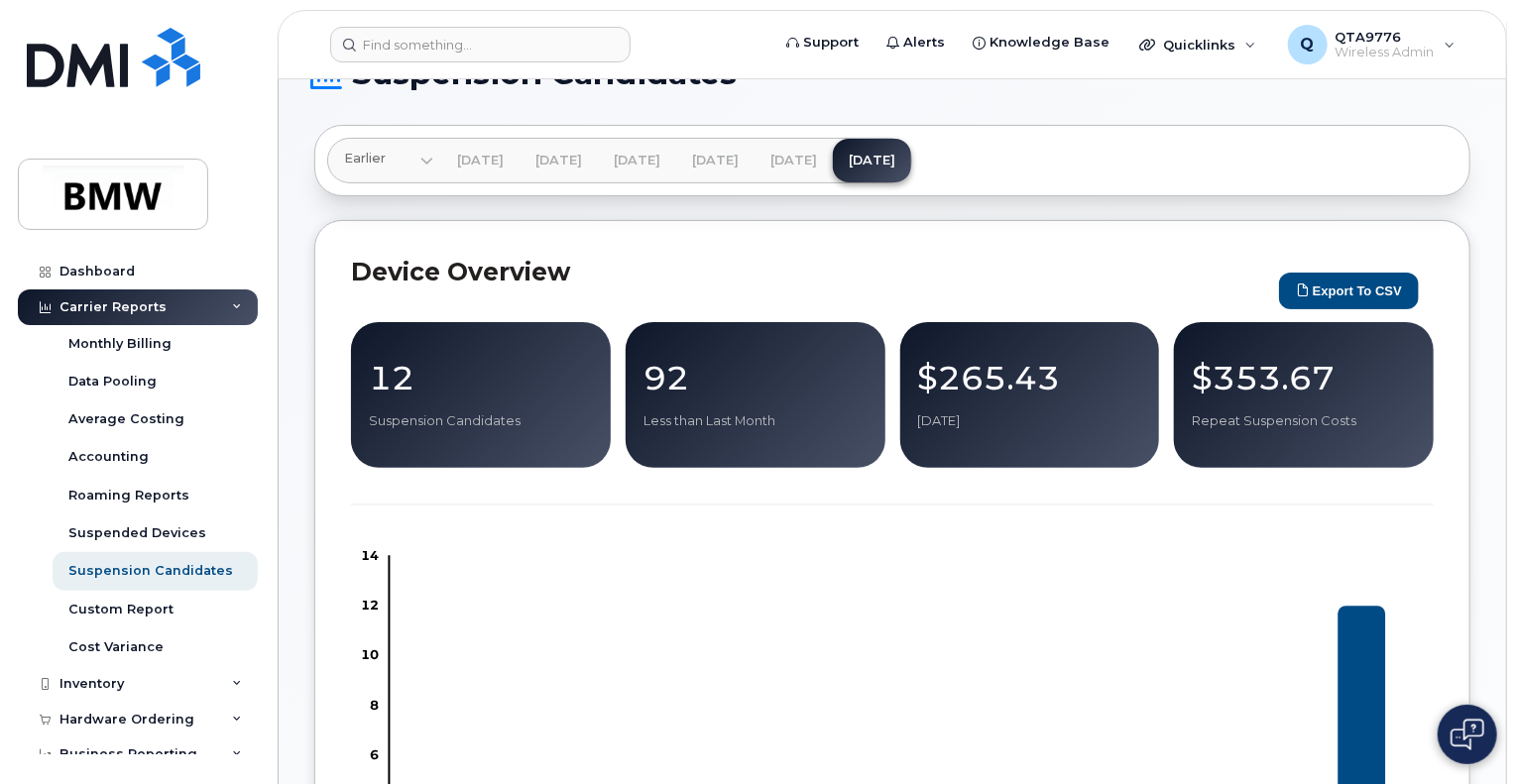 scroll, scrollTop: 0, scrollLeft: 0, axis: both 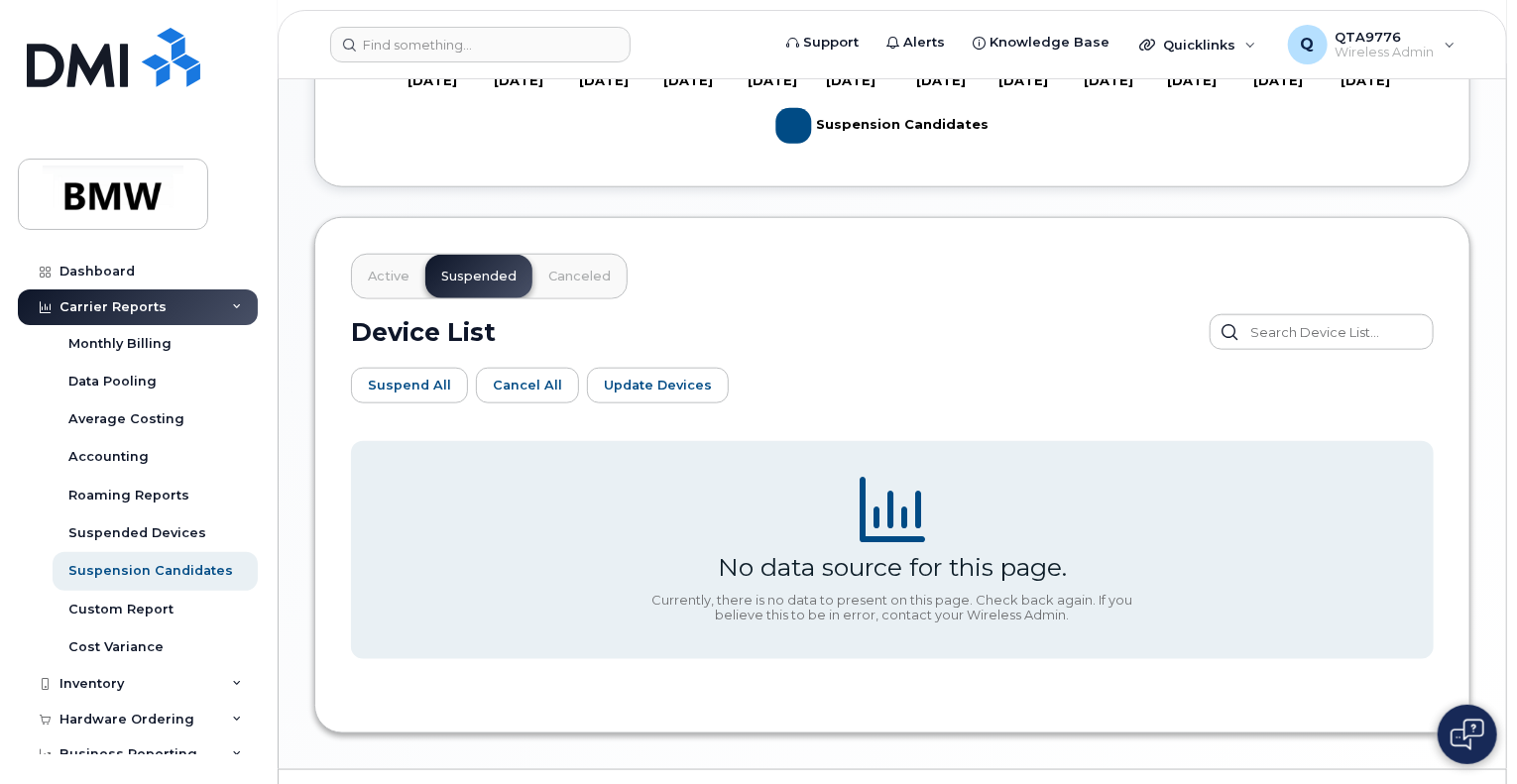 click on "Active" 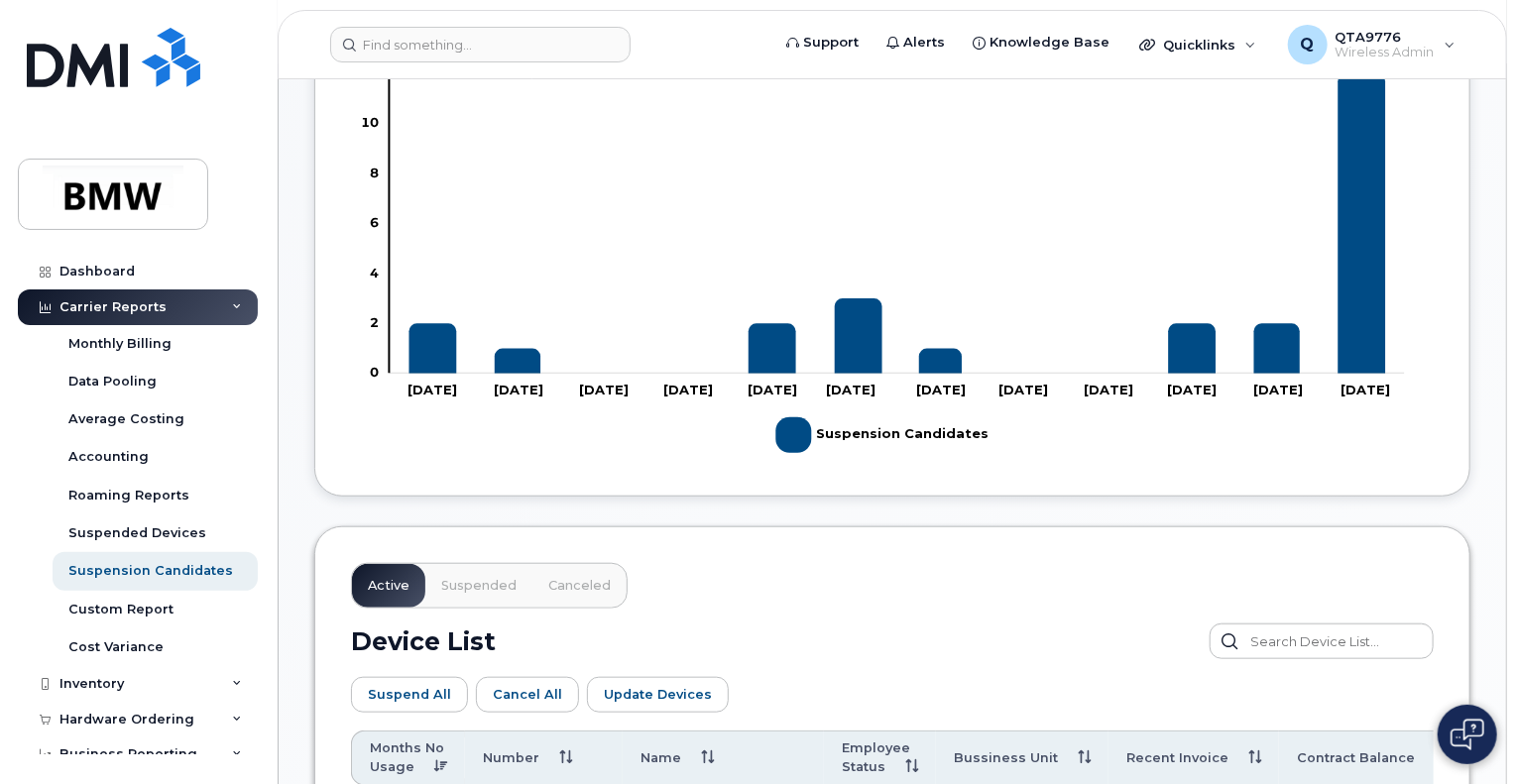 scroll, scrollTop: 47, scrollLeft: 0, axis: vertical 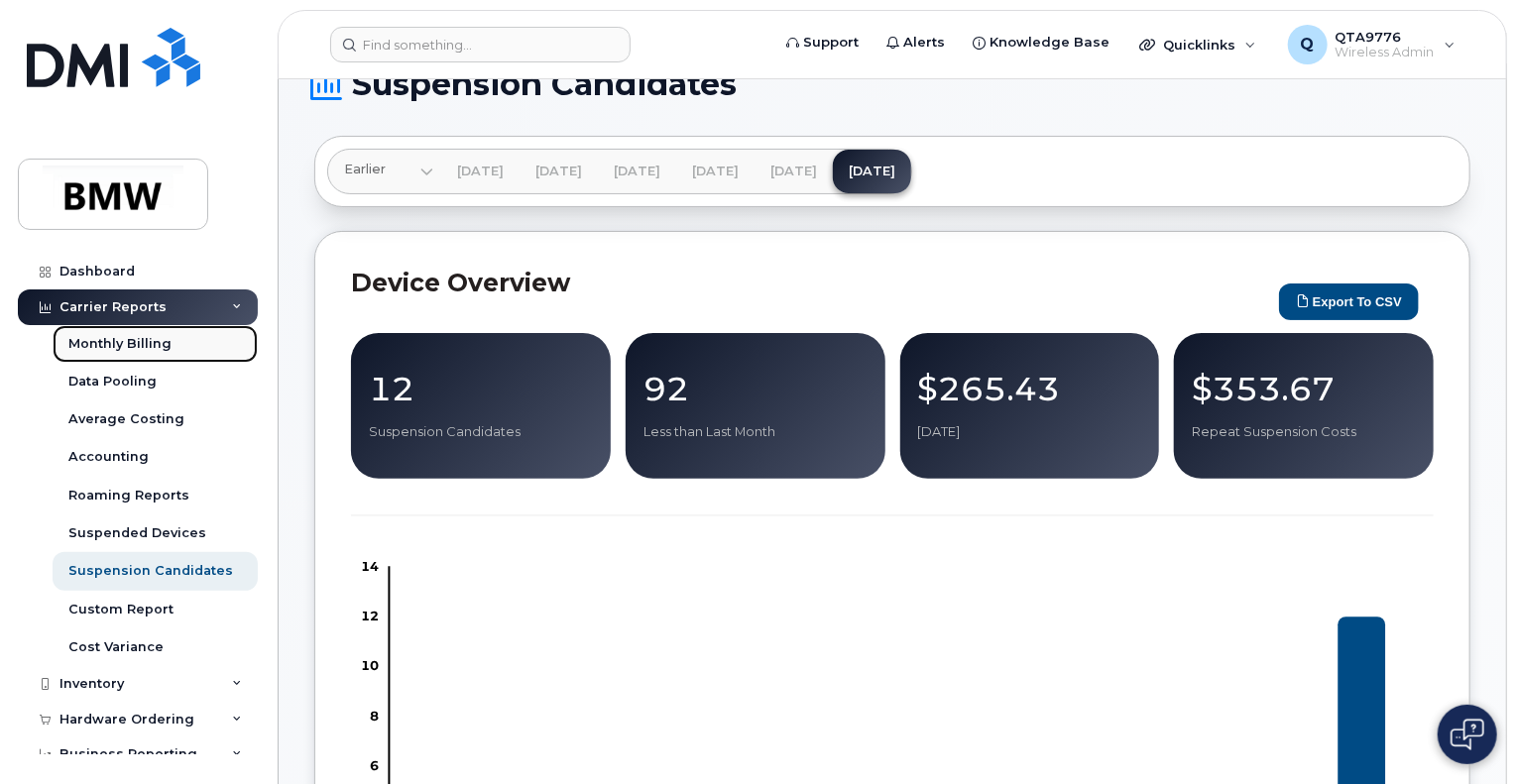 click on "Monthly Billing" at bounding box center (120, 344) 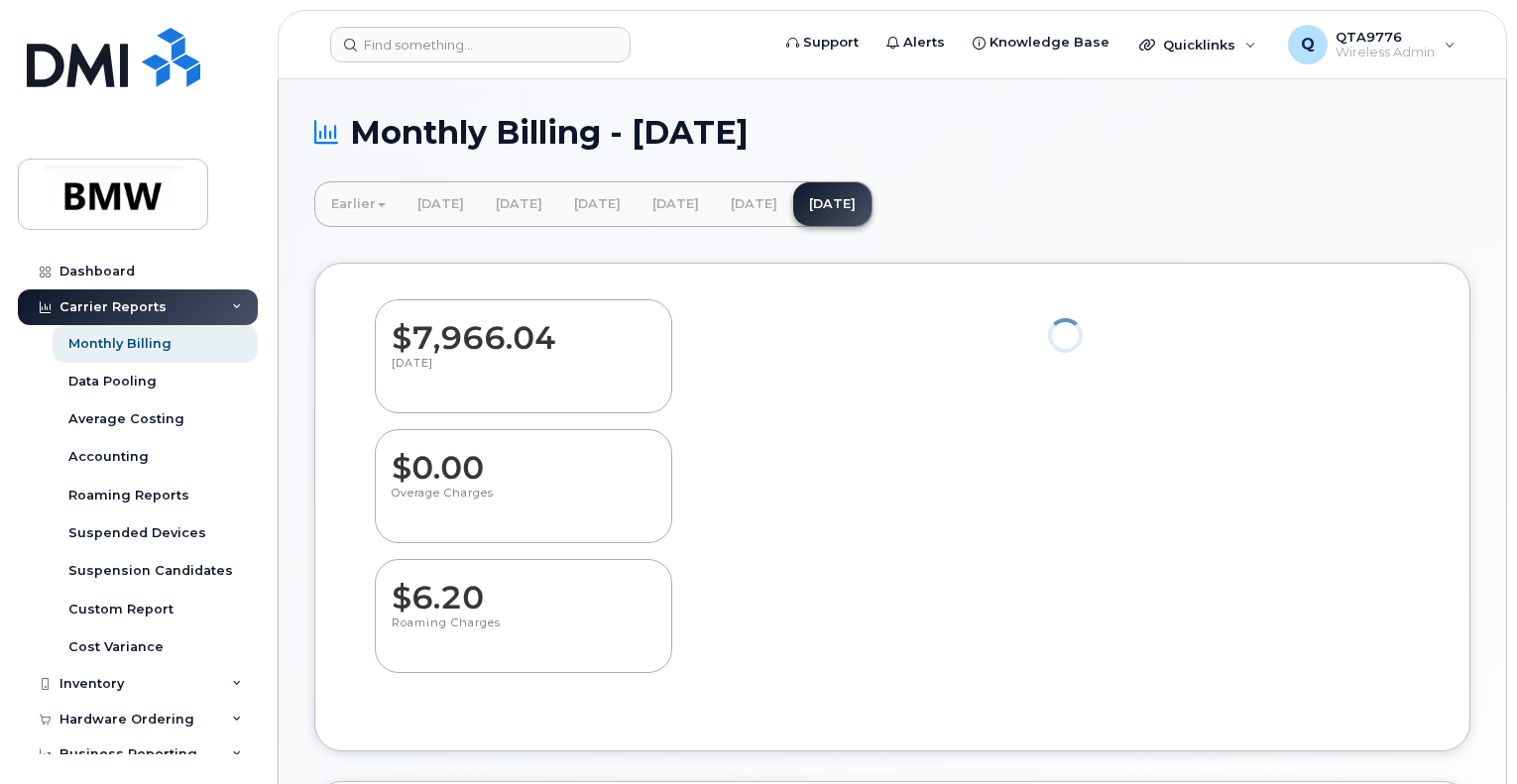 scroll, scrollTop: 0, scrollLeft: 0, axis: both 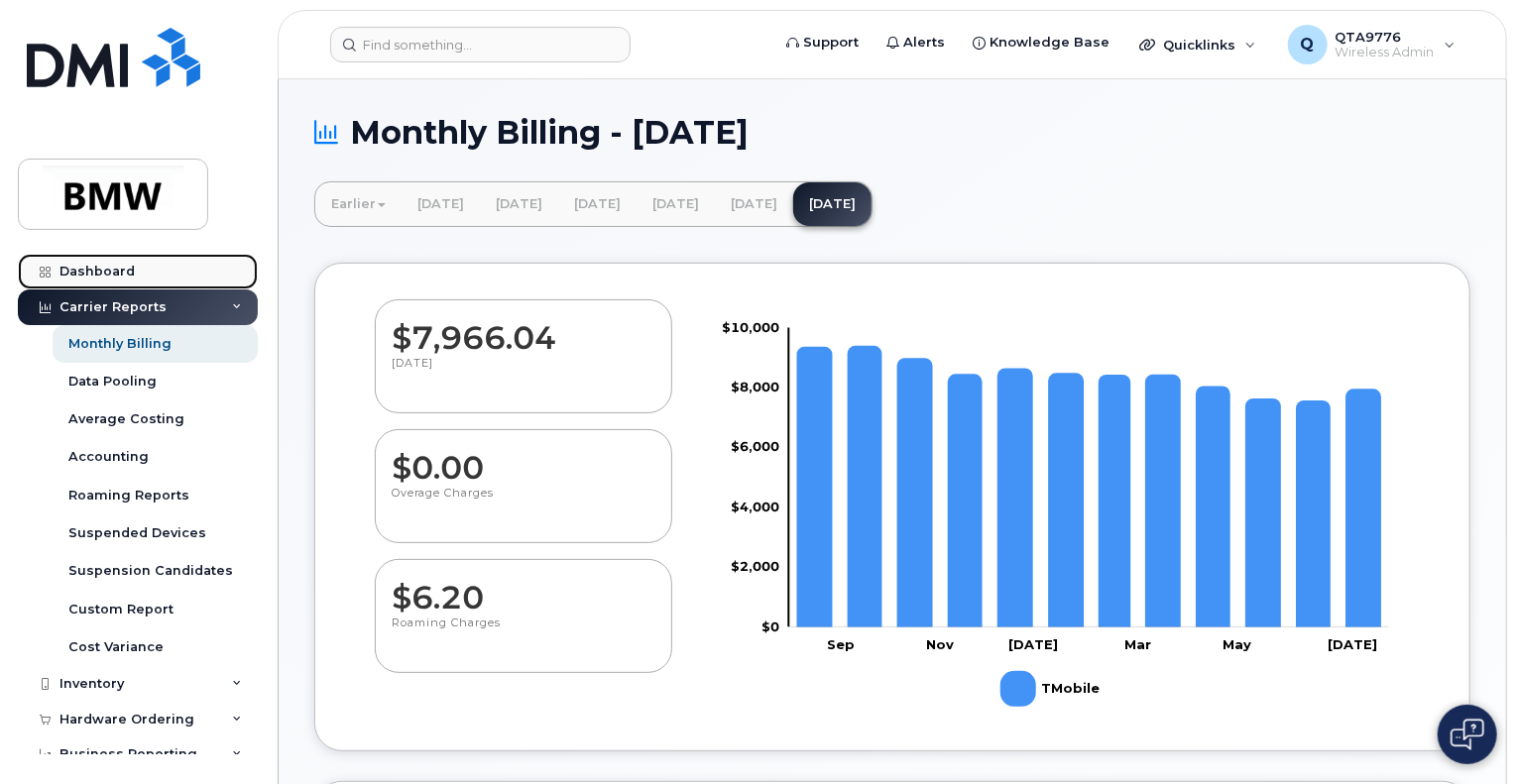 click on "Dashboard" at bounding box center [97, 272] 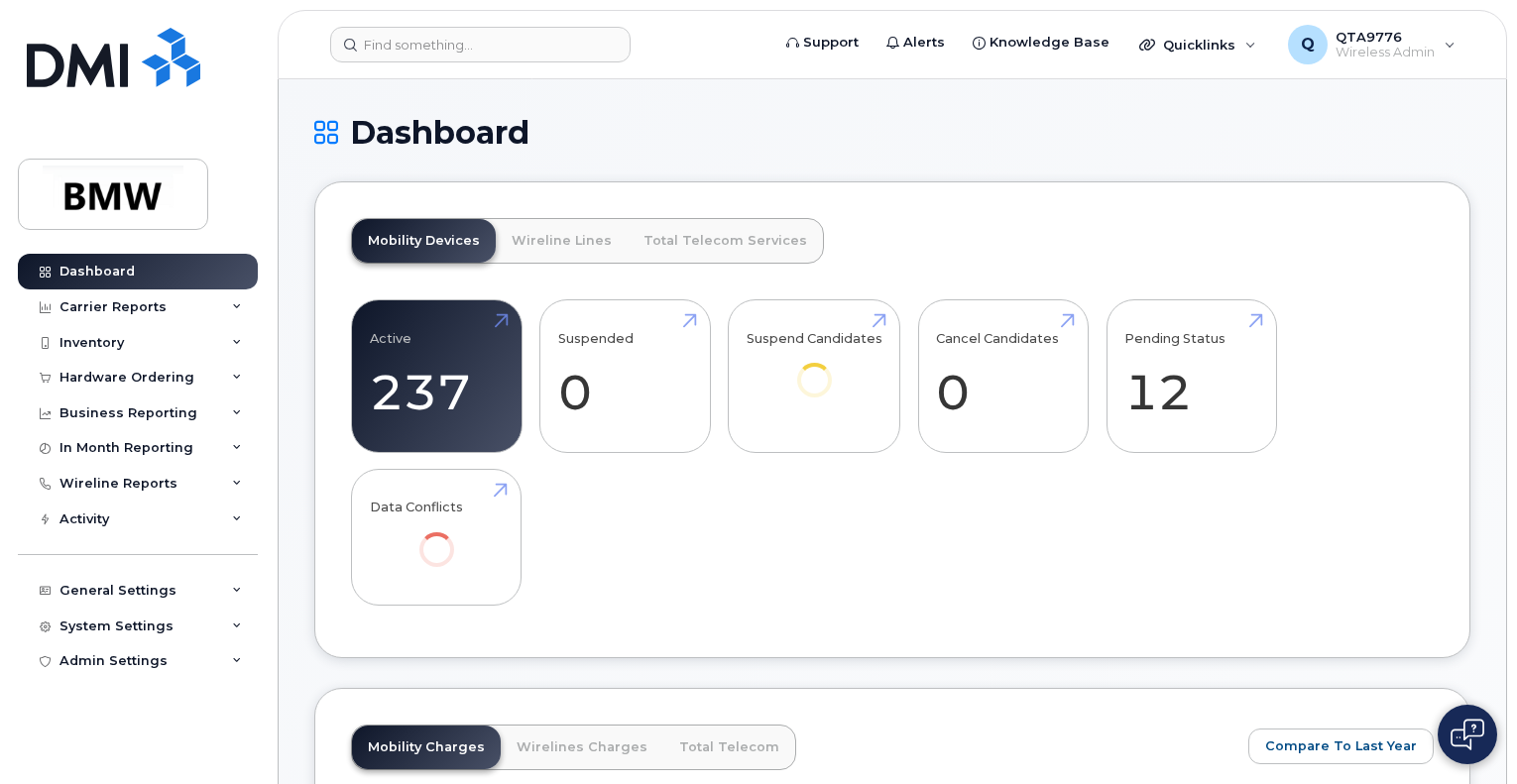 scroll, scrollTop: 0, scrollLeft: 0, axis: both 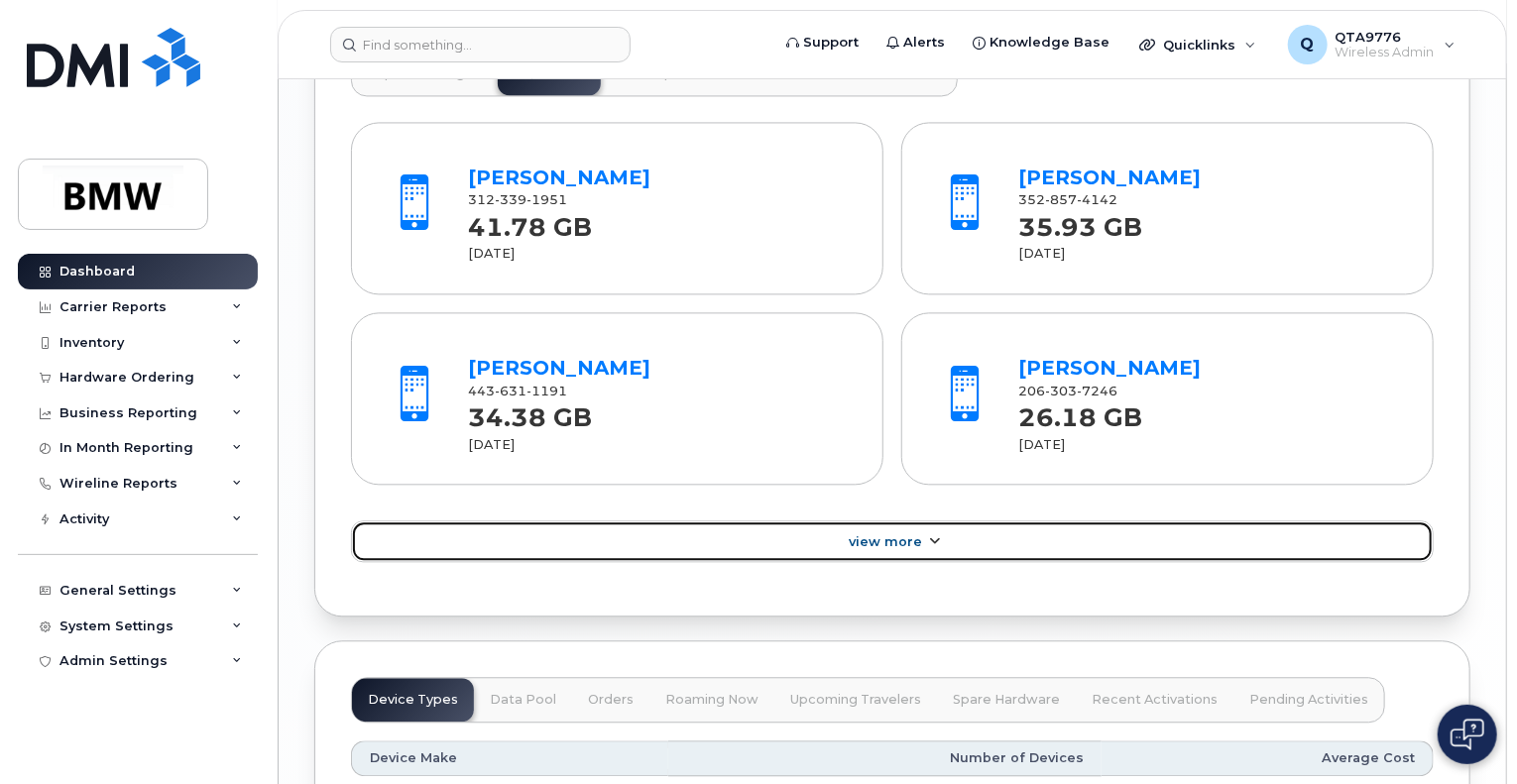 click on "View More" at bounding box center [885, 541] 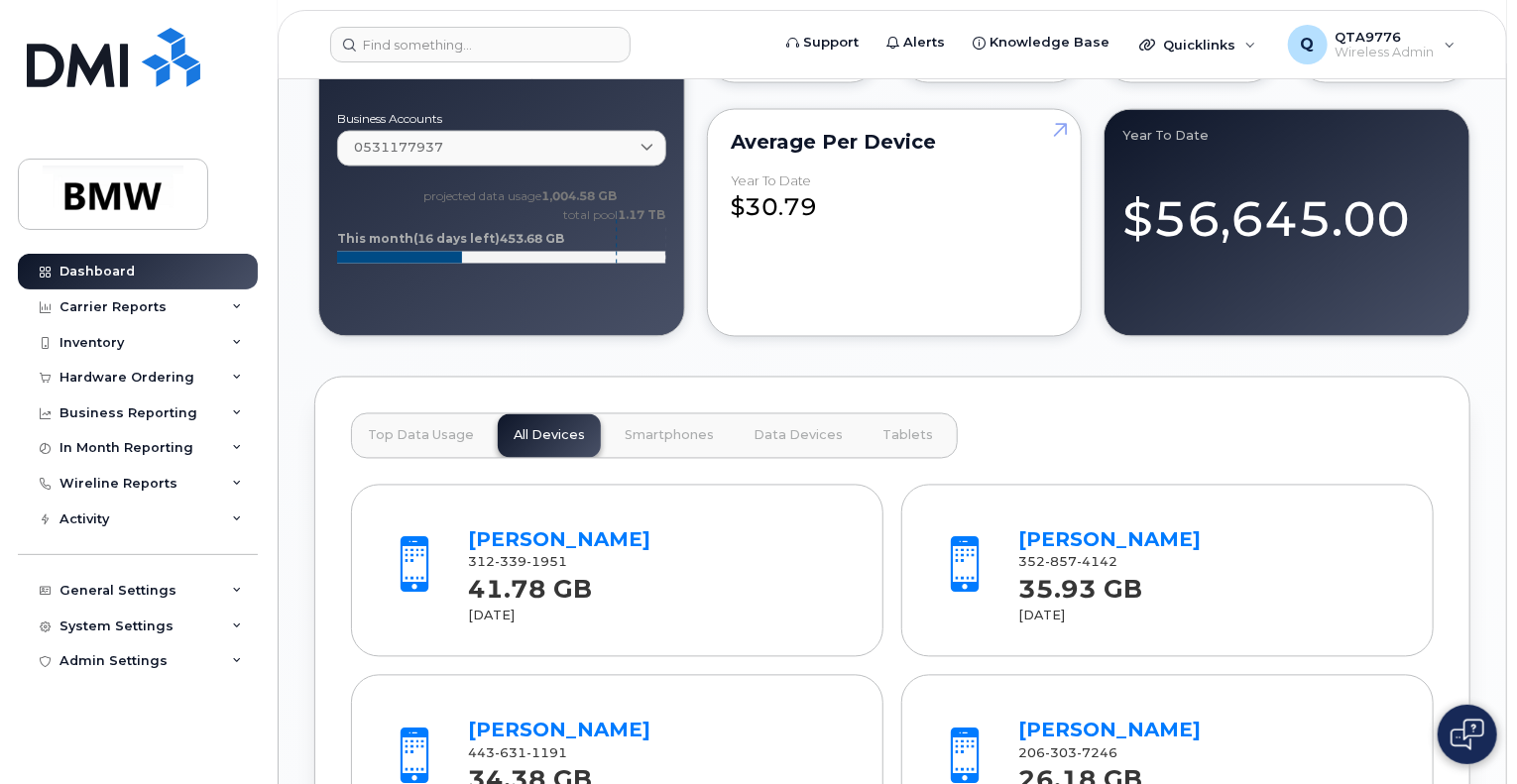 scroll, scrollTop: 1561, scrollLeft: 0, axis: vertical 